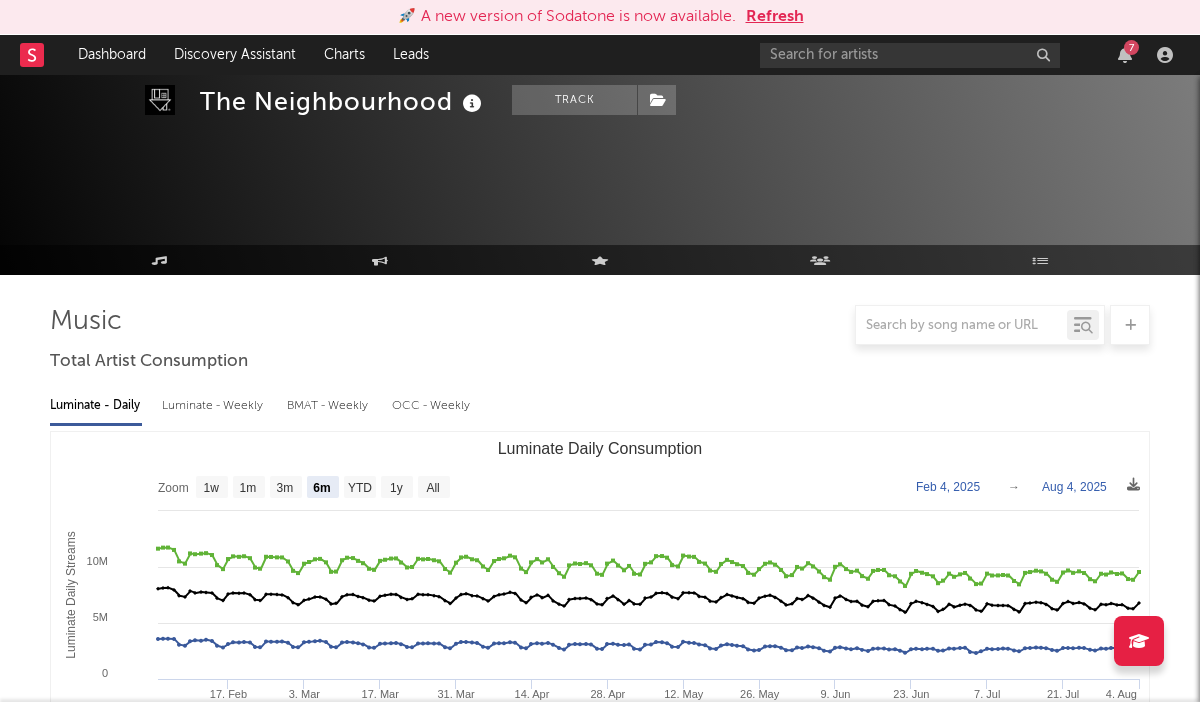 select on "6m" 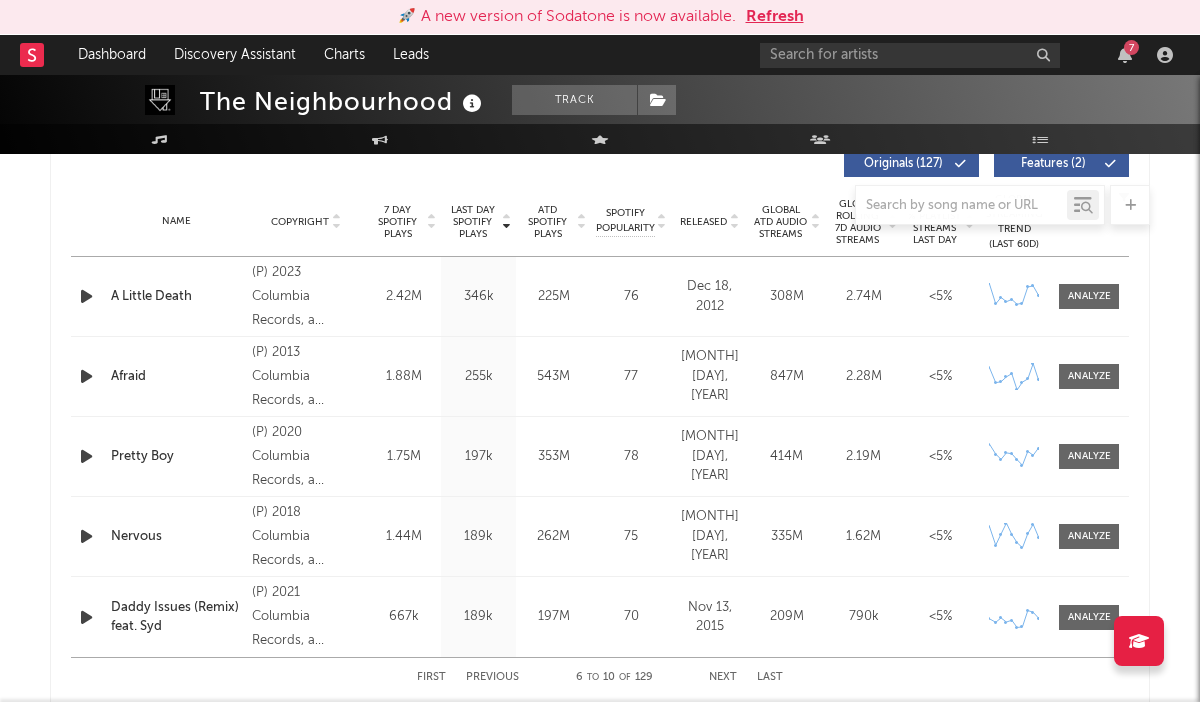 click 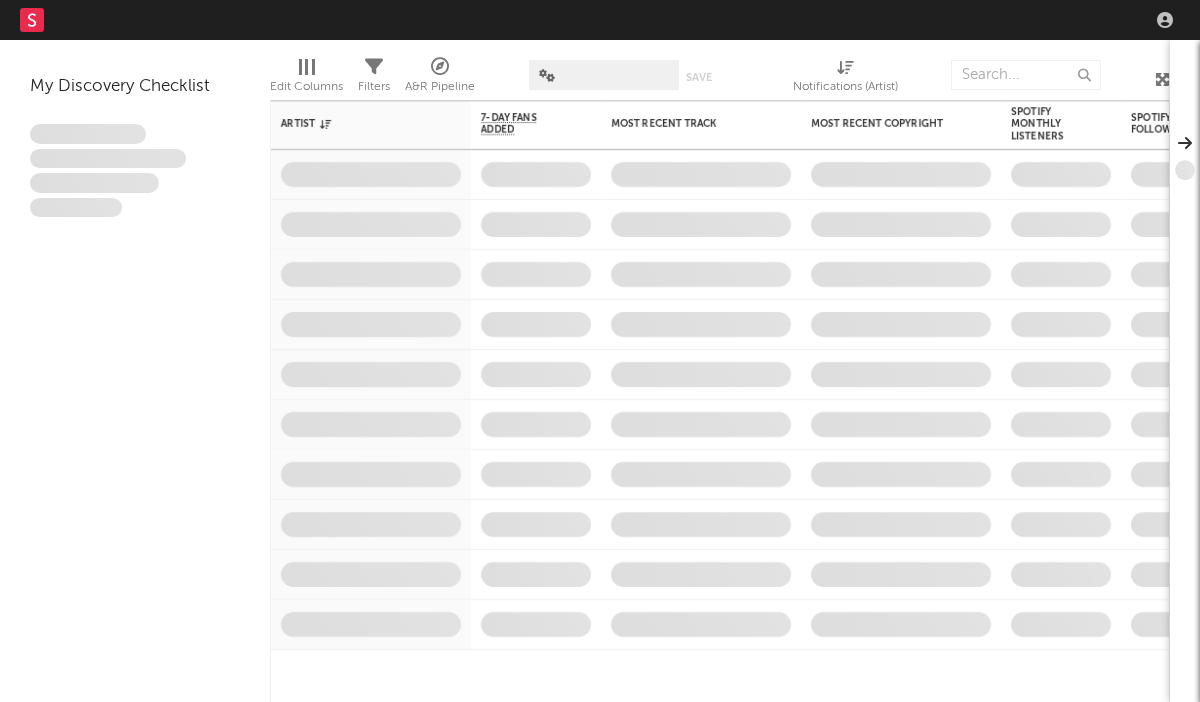 scroll, scrollTop: 0, scrollLeft: 0, axis: both 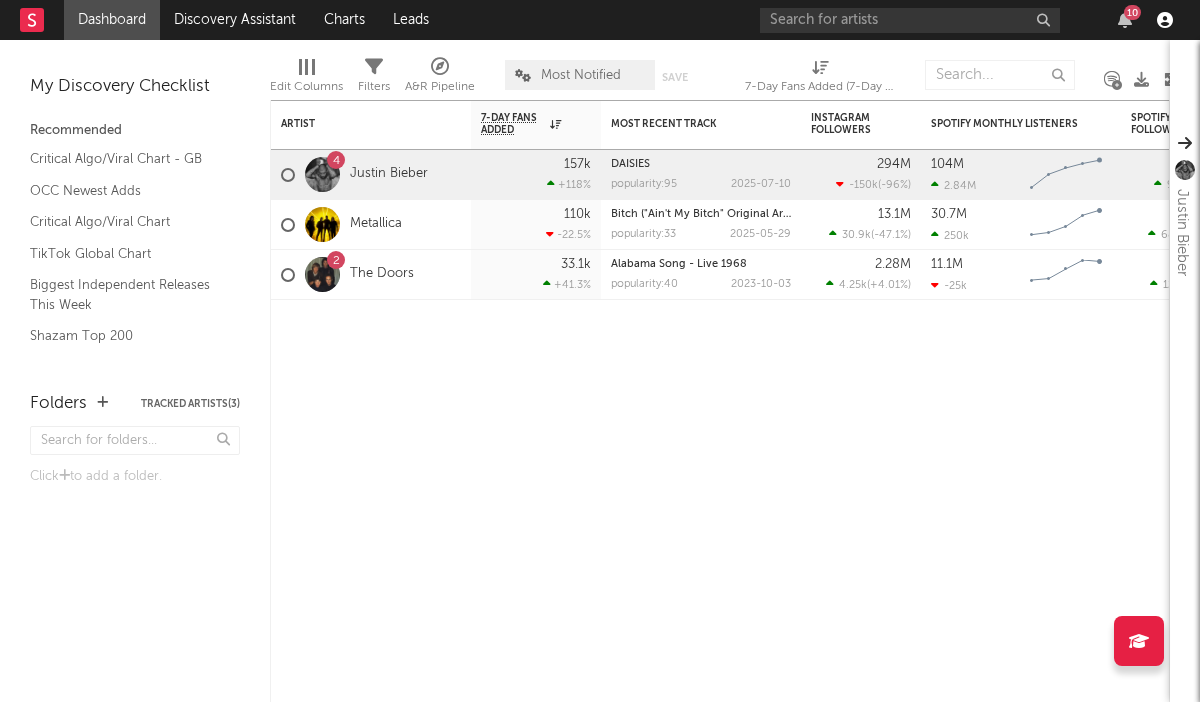 click at bounding box center (1165, 20) 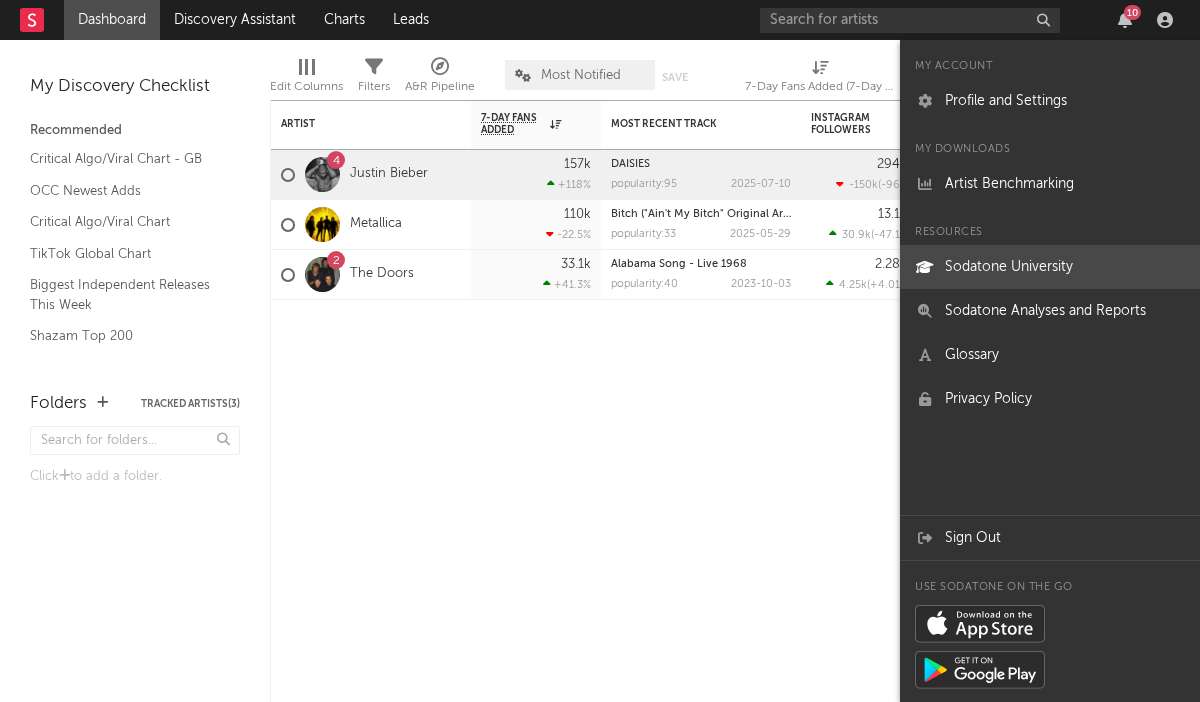click on "Sodatone University" at bounding box center [1050, 267] 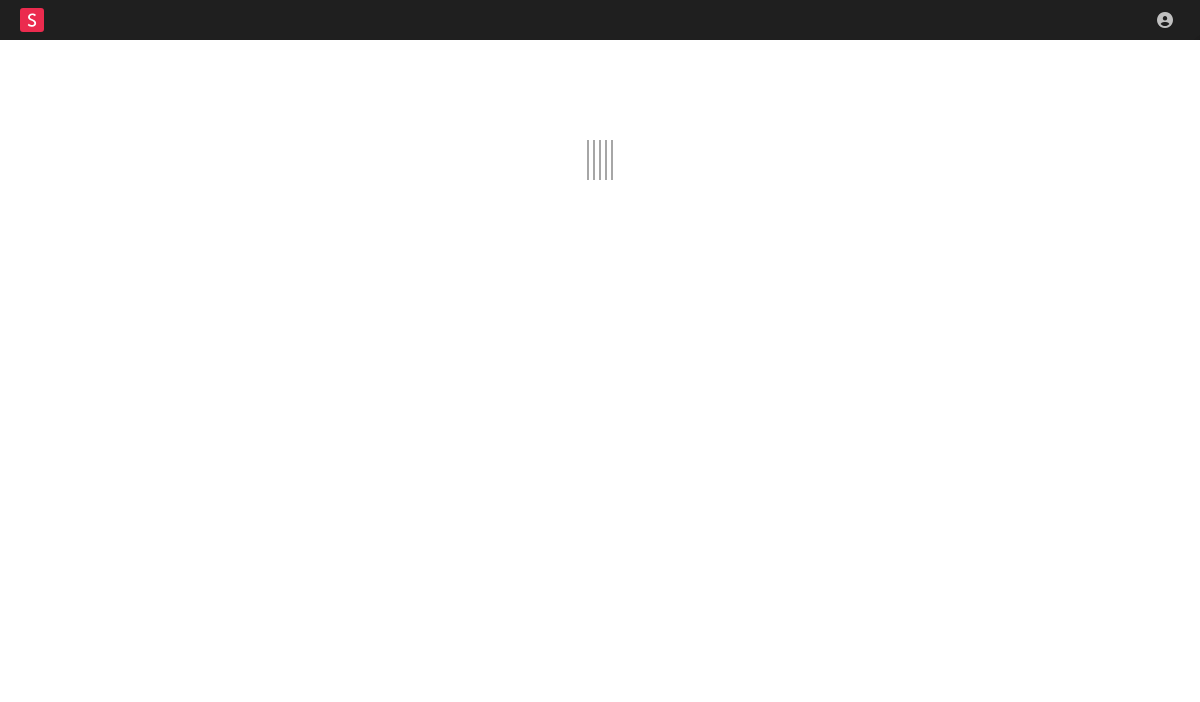 scroll, scrollTop: 0, scrollLeft: 0, axis: both 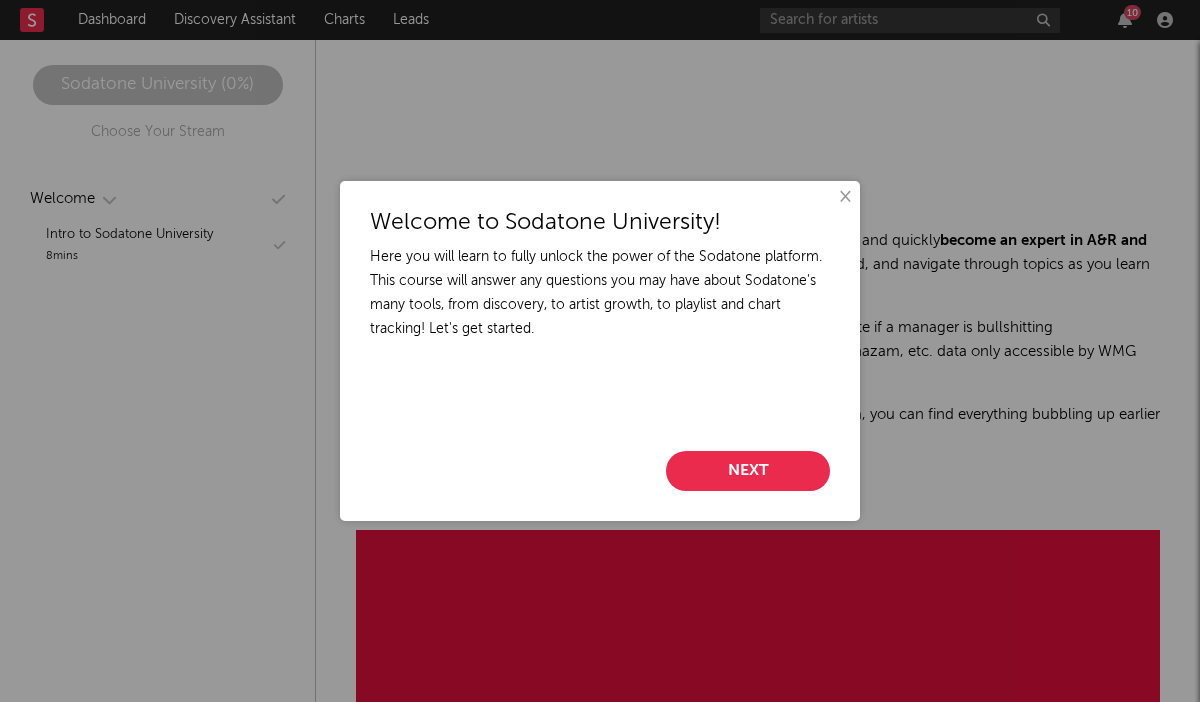 click on "Next" at bounding box center (748, 471) 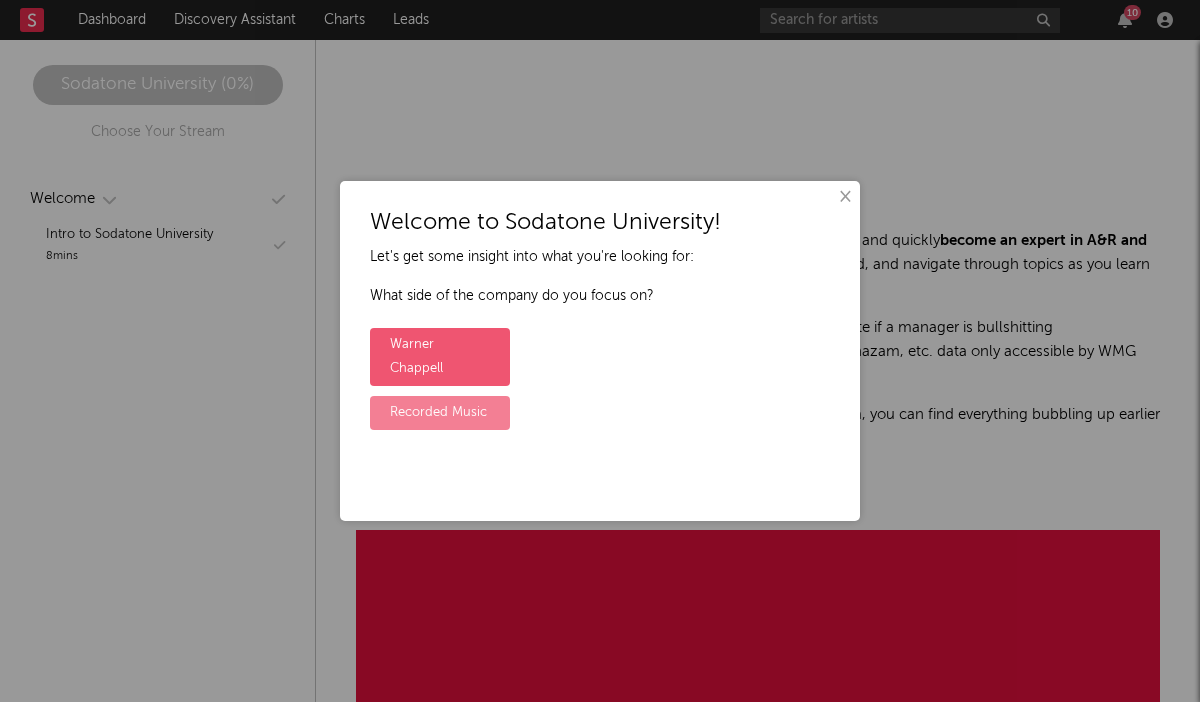 click on "Recorded Music" at bounding box center [440, 413] 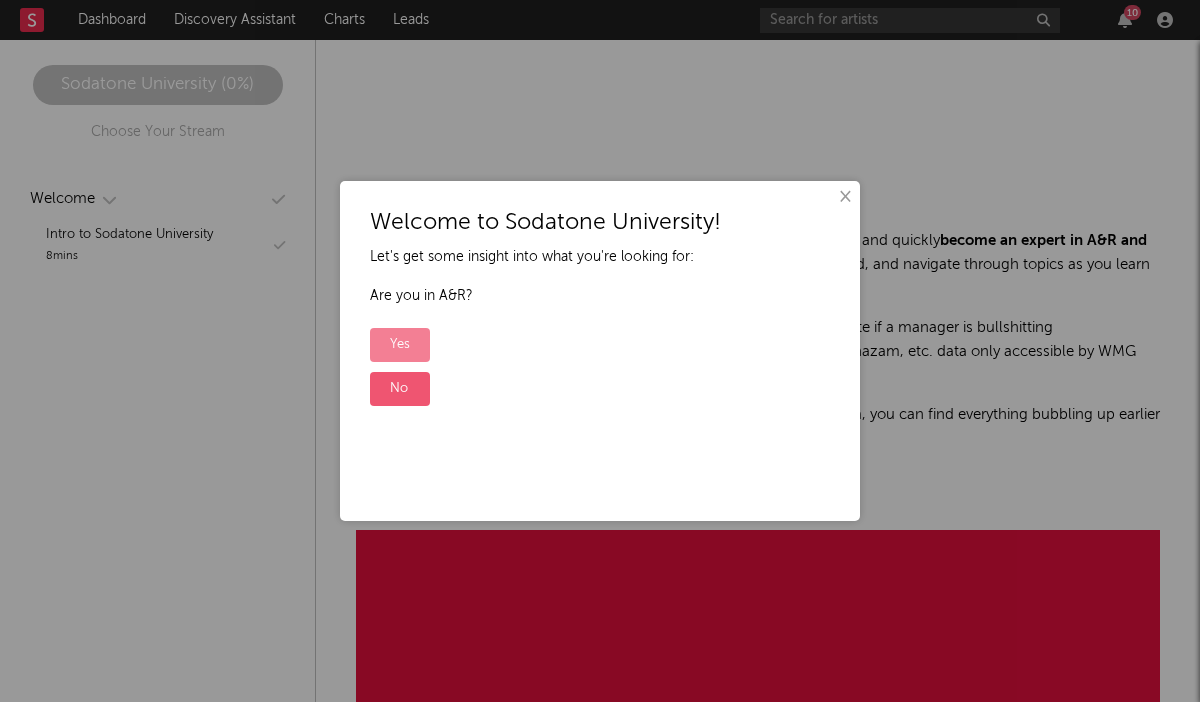 click on "Yes" at bounding box center (400, 345) 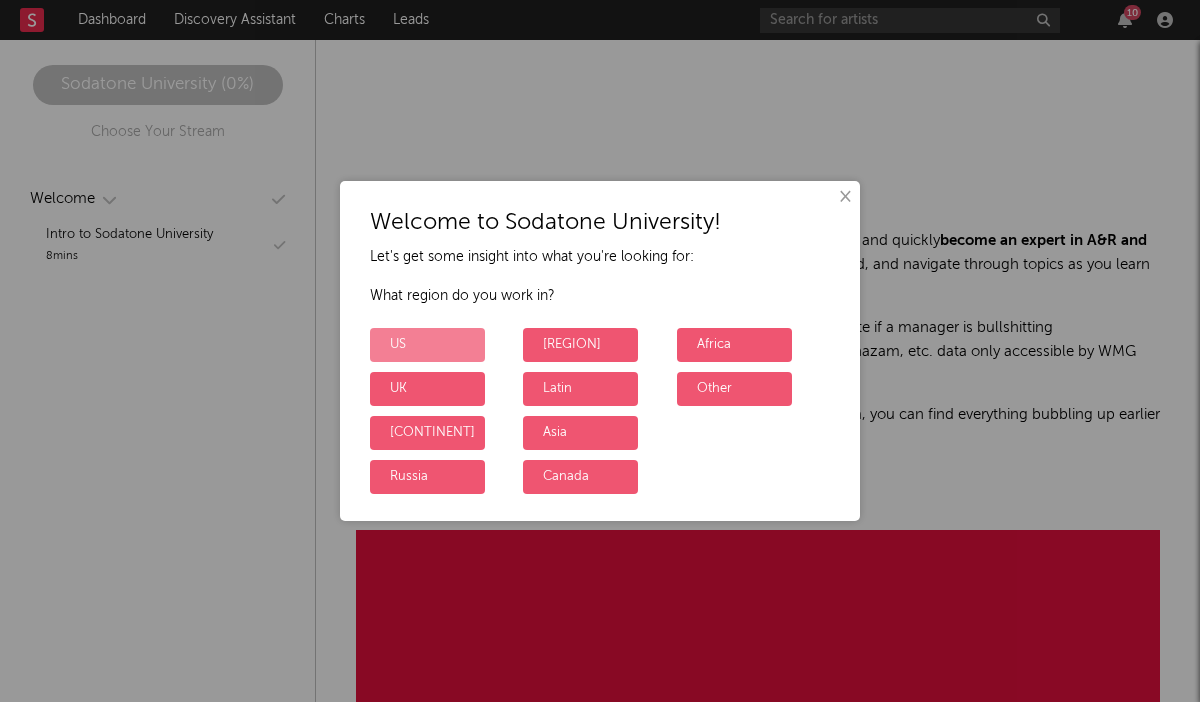 click on "US" at bounding box center [427, 345] 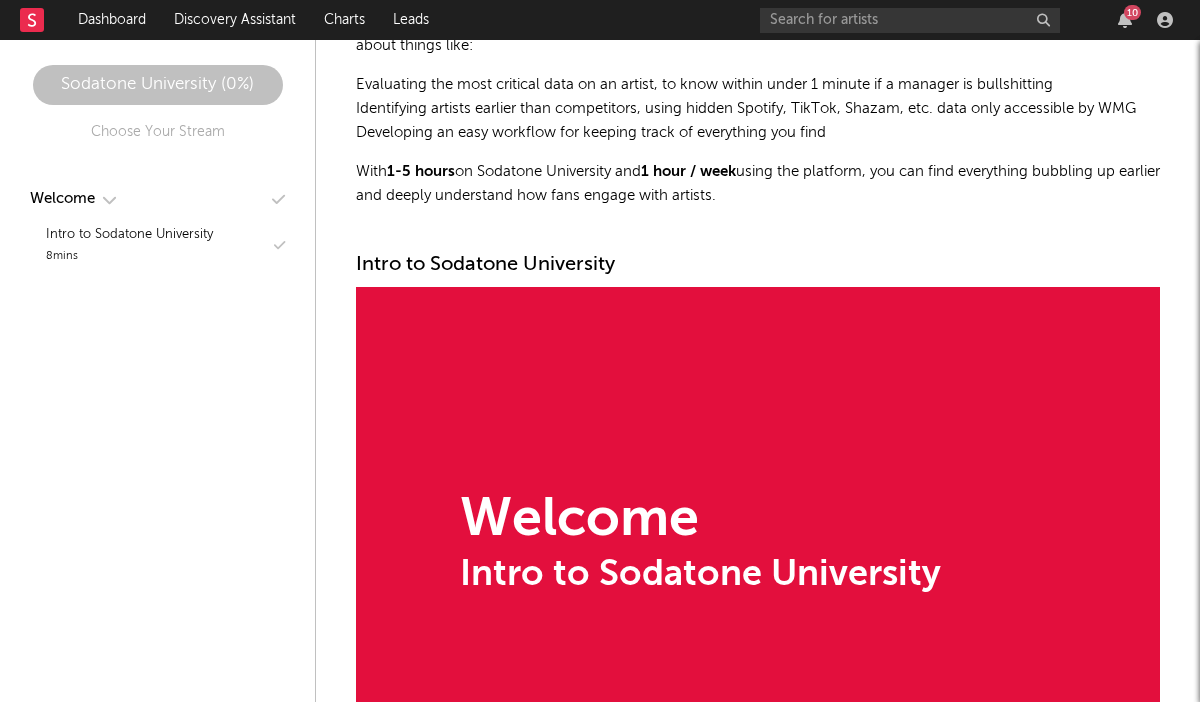 scroll, scrollTop: 245, scrollLeft: 0, axis: vertical 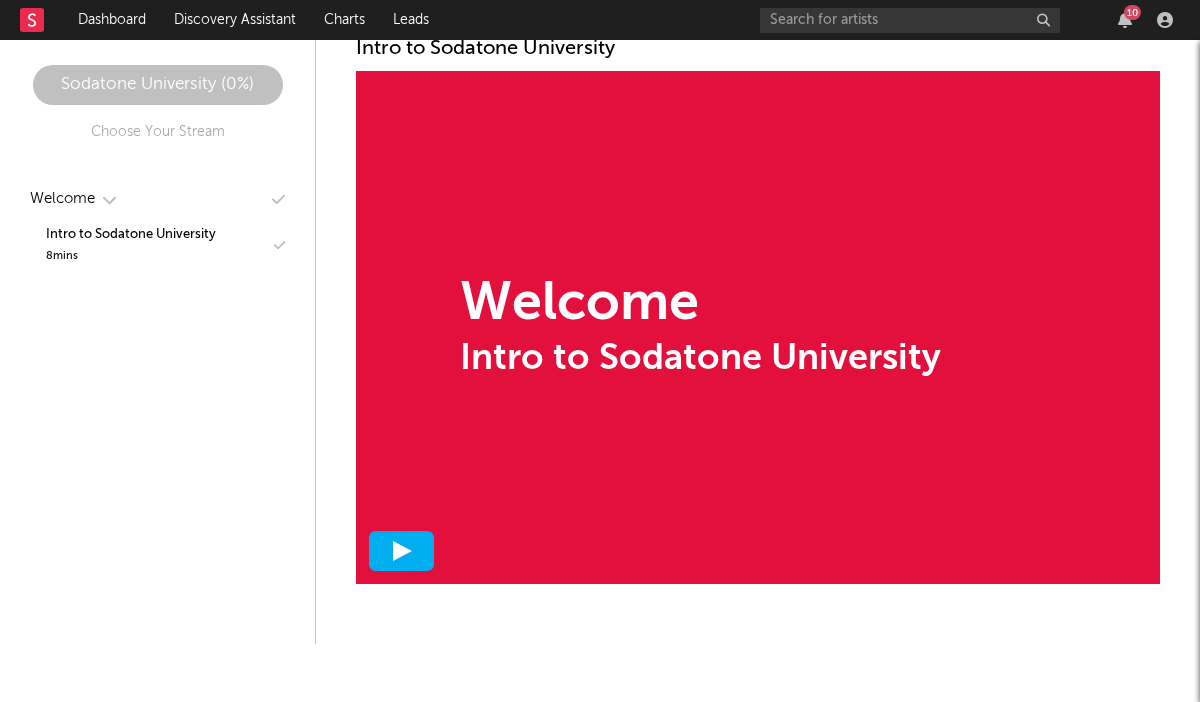 click 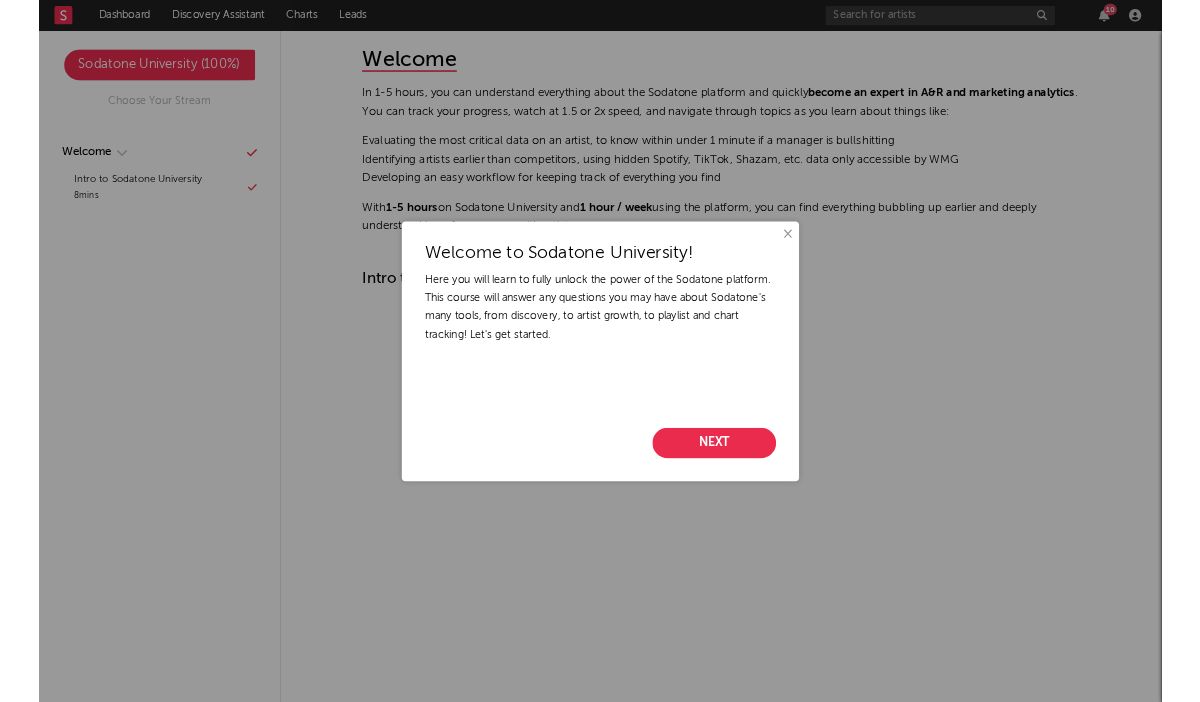 scroll, scrollTop: 20, scrollLeft: 0, axis: vertical 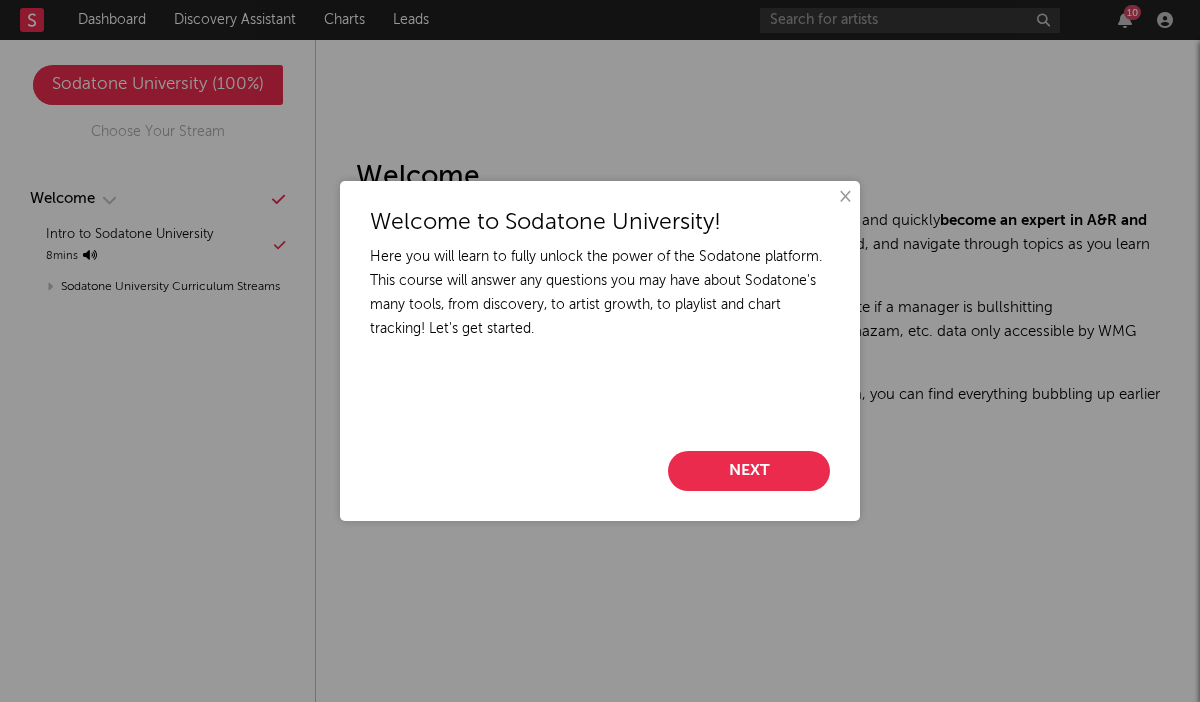 click on "Next" at bounding box center [749, 471] 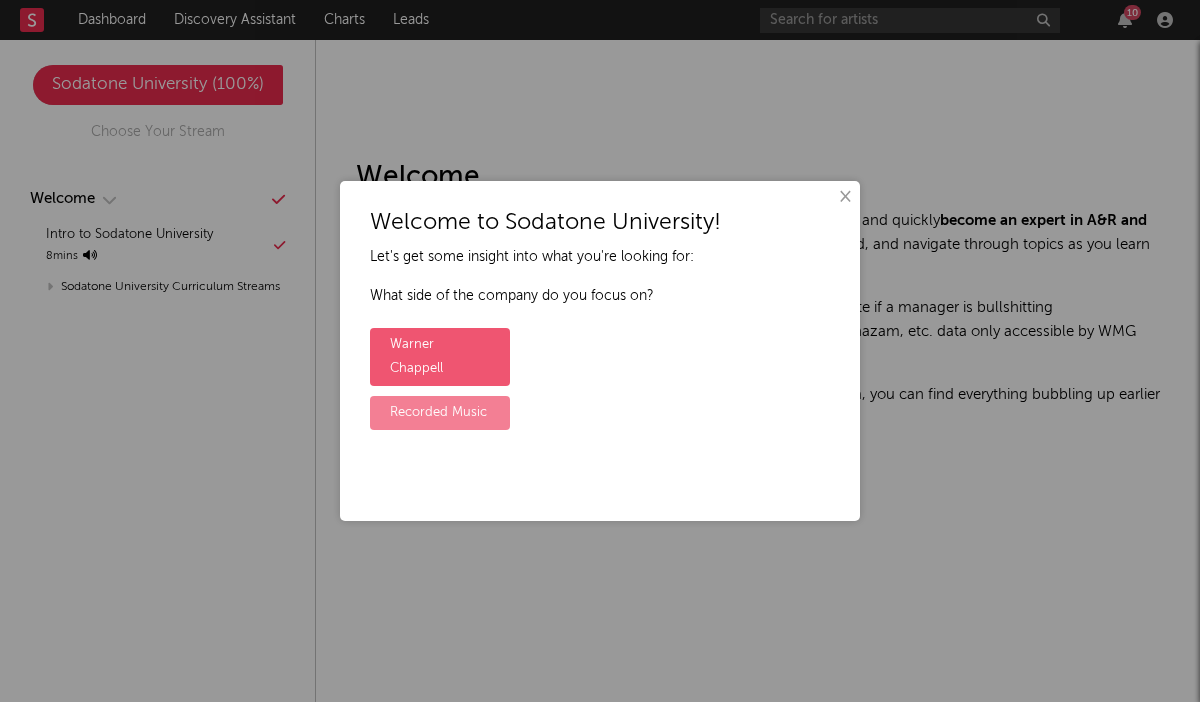 click on "Recorded Music" at bounding box center [440, 413] 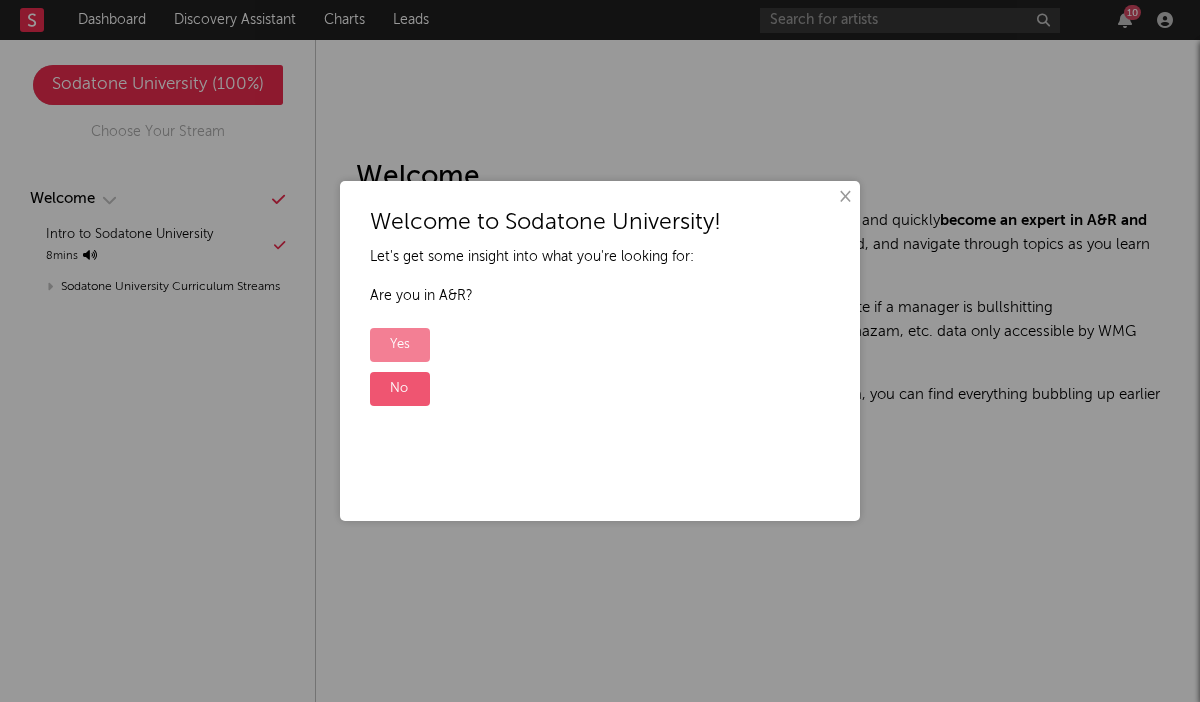 click on "Yes" at bounding box center (400, 345) 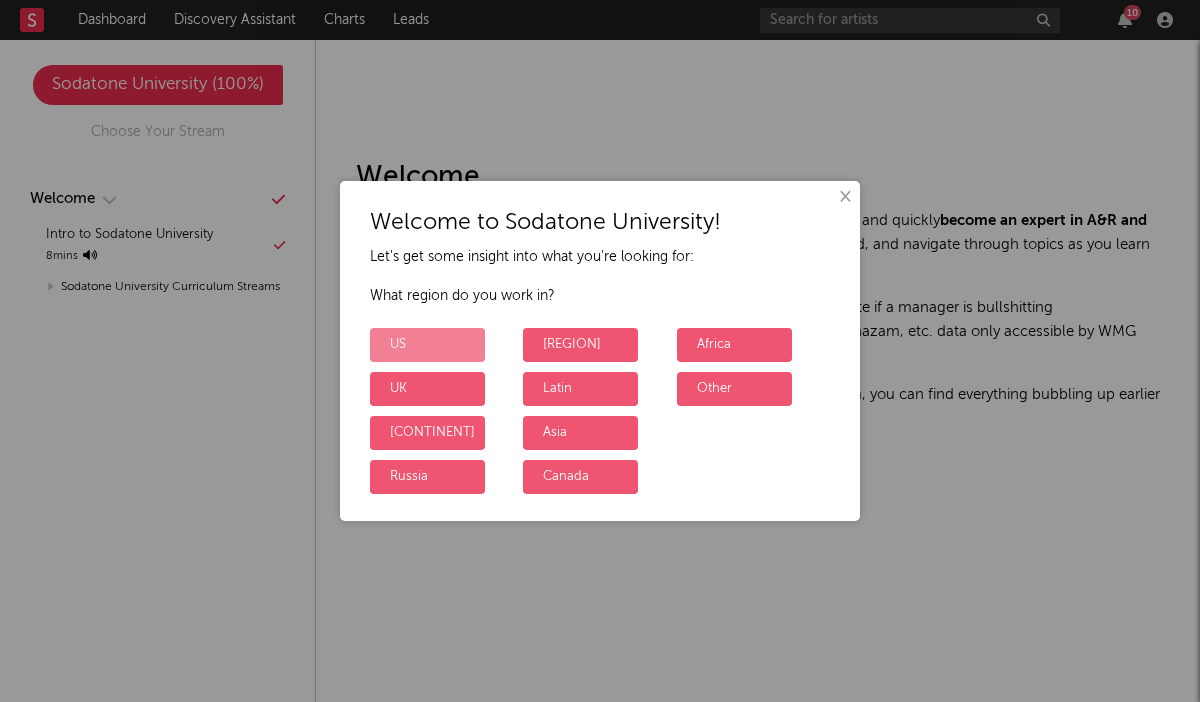 click on "US" at bounding box center [427, 345] 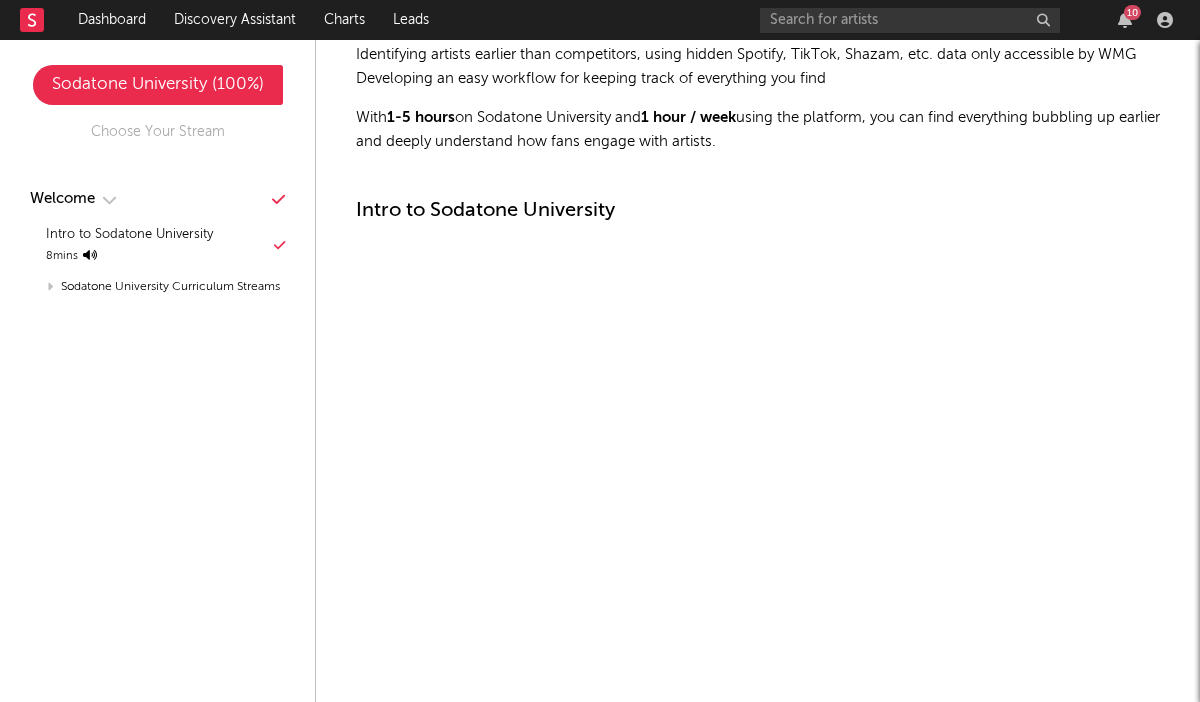 scroll, scrollTop: 459, scrollLeft: 0, axis: vertical 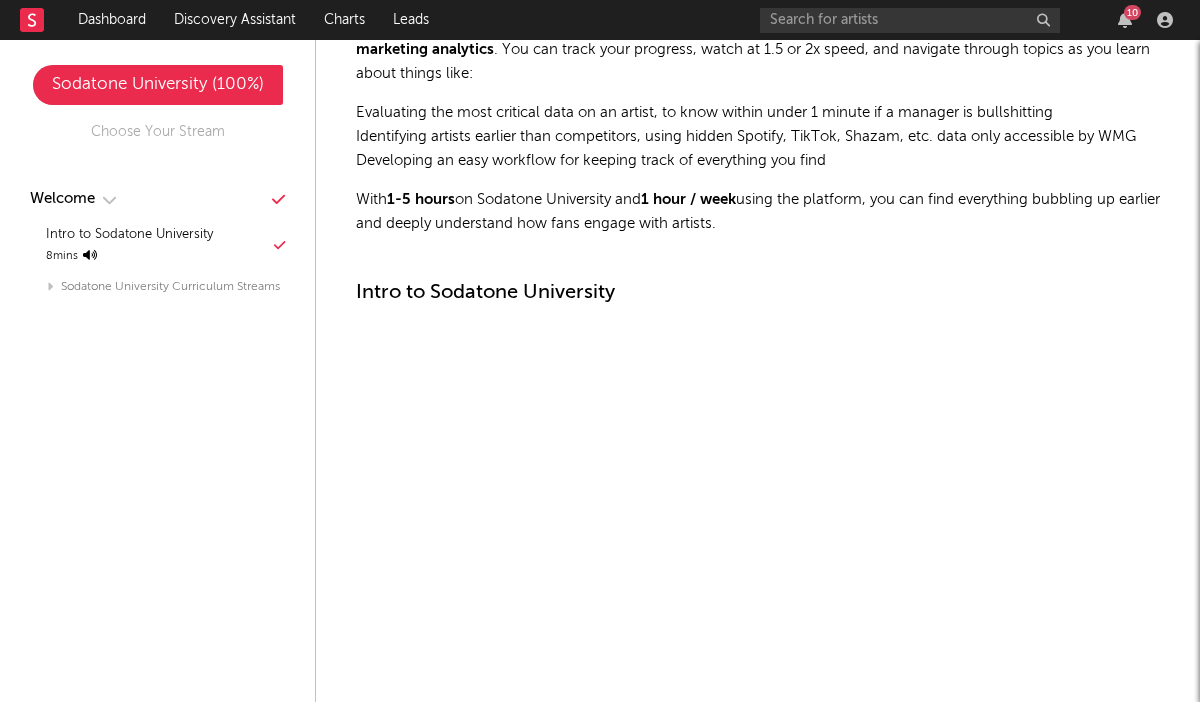 click on "Sodatone University Curriculum Streams" at bounding box center [157, 287] 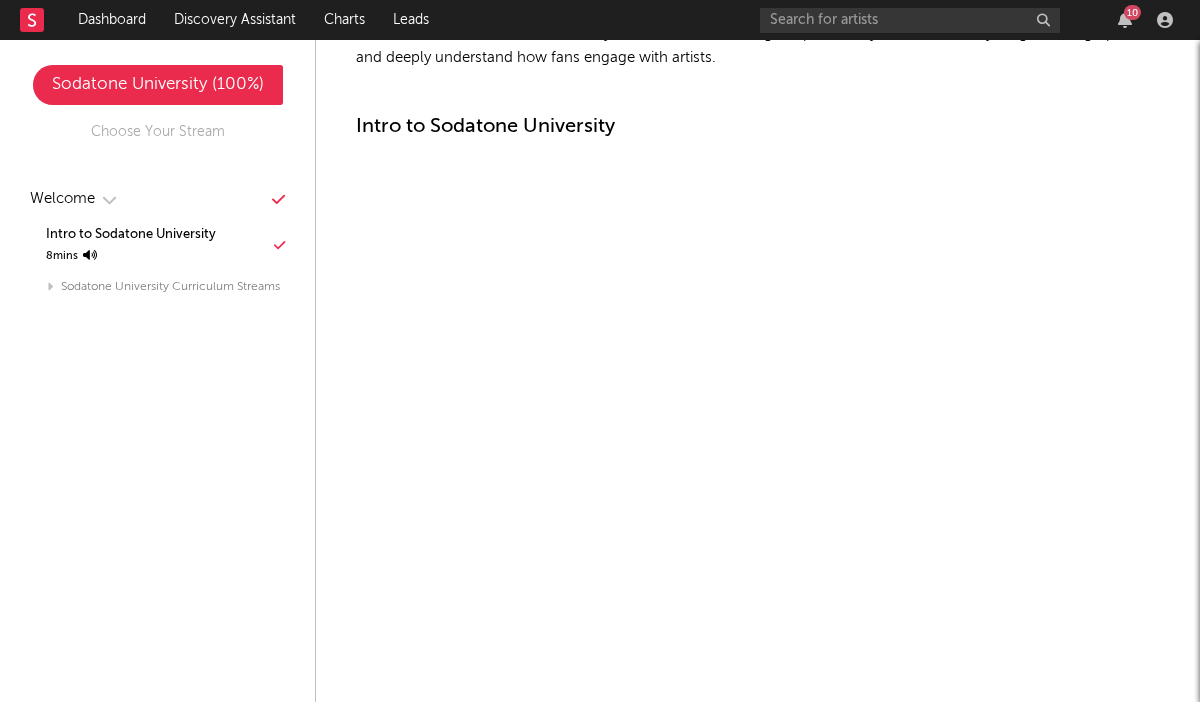scroll, scrollTop: 425, scrollLeft: 0, axis: vertical 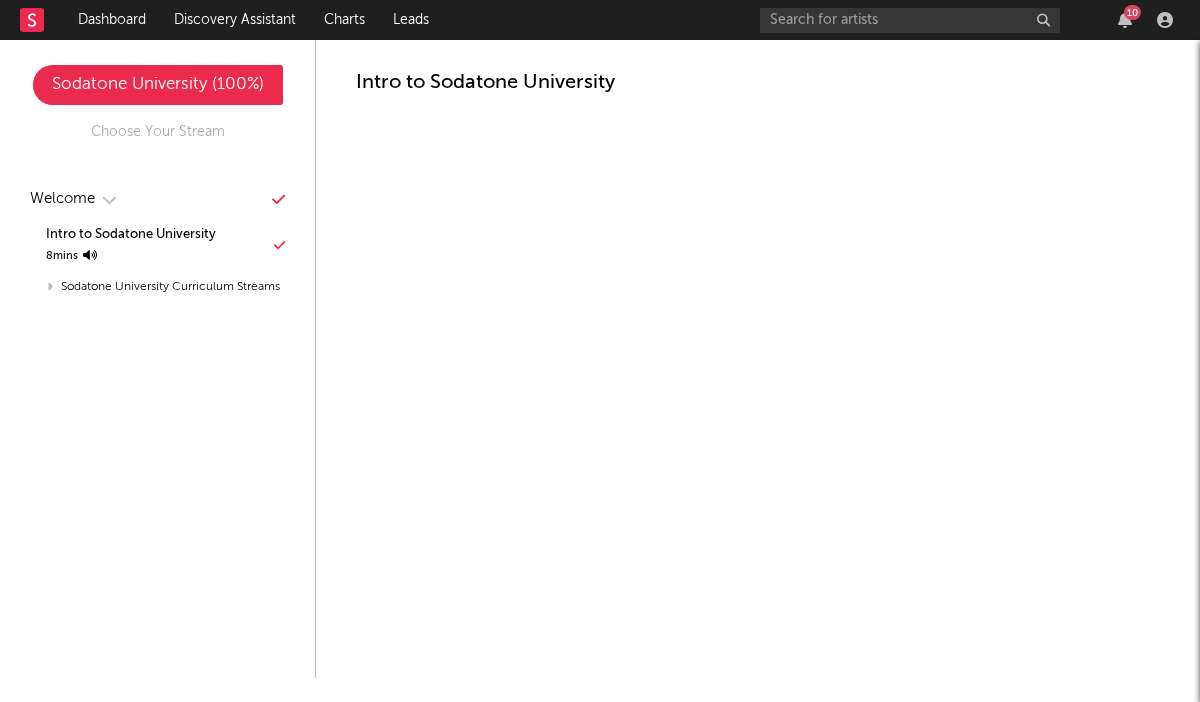 click on "Sodatone University ( 100 %)" at bounding box center (158, 85) 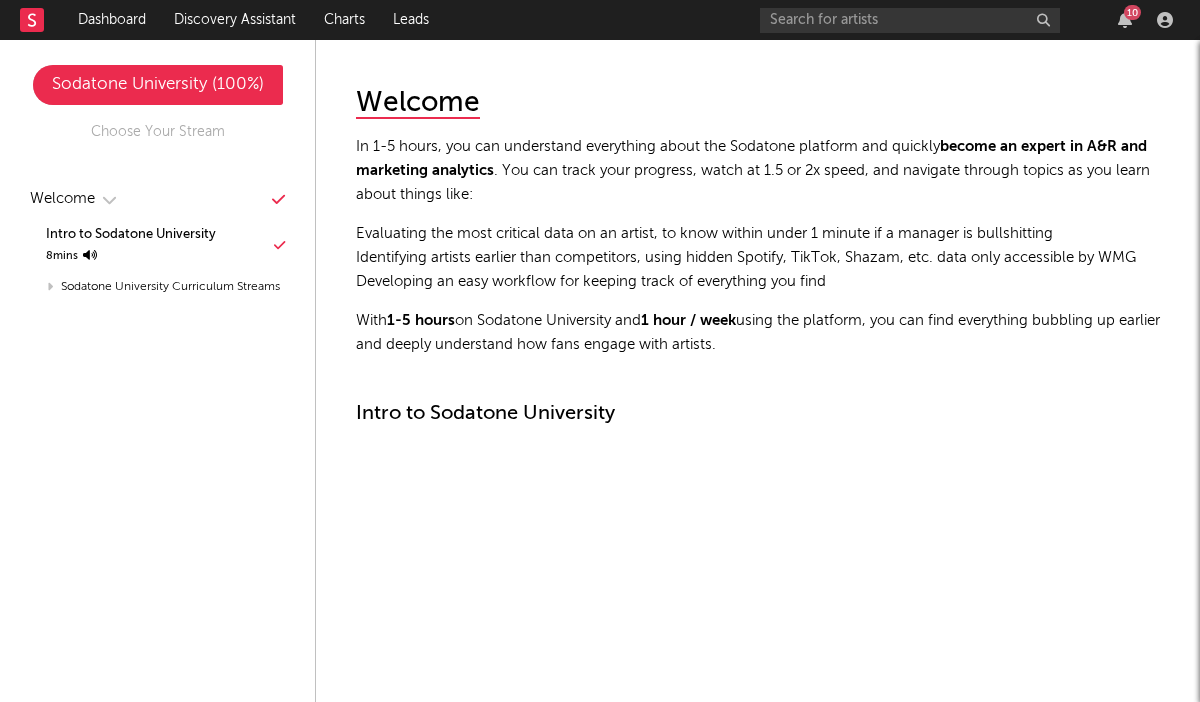 scroll, scrollTop: 0, scrollLeft: 0, axis: both 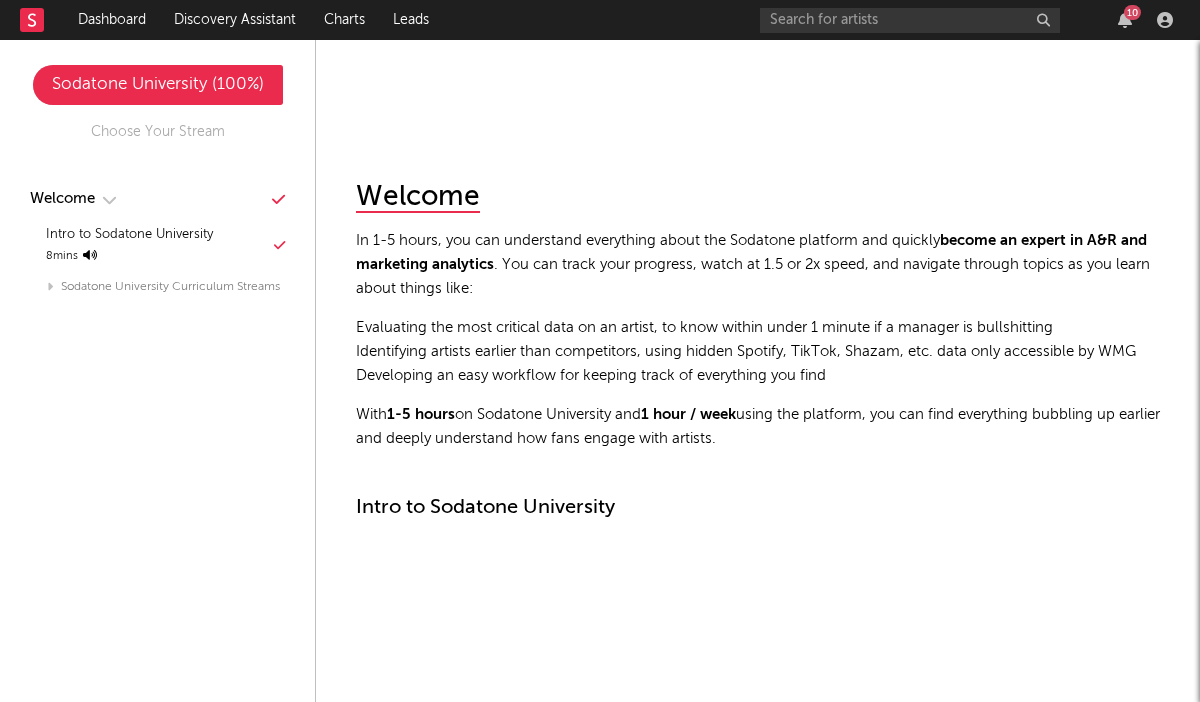 click on "Sodatone University Curriculum Streams" at bounding box center (157, 287) 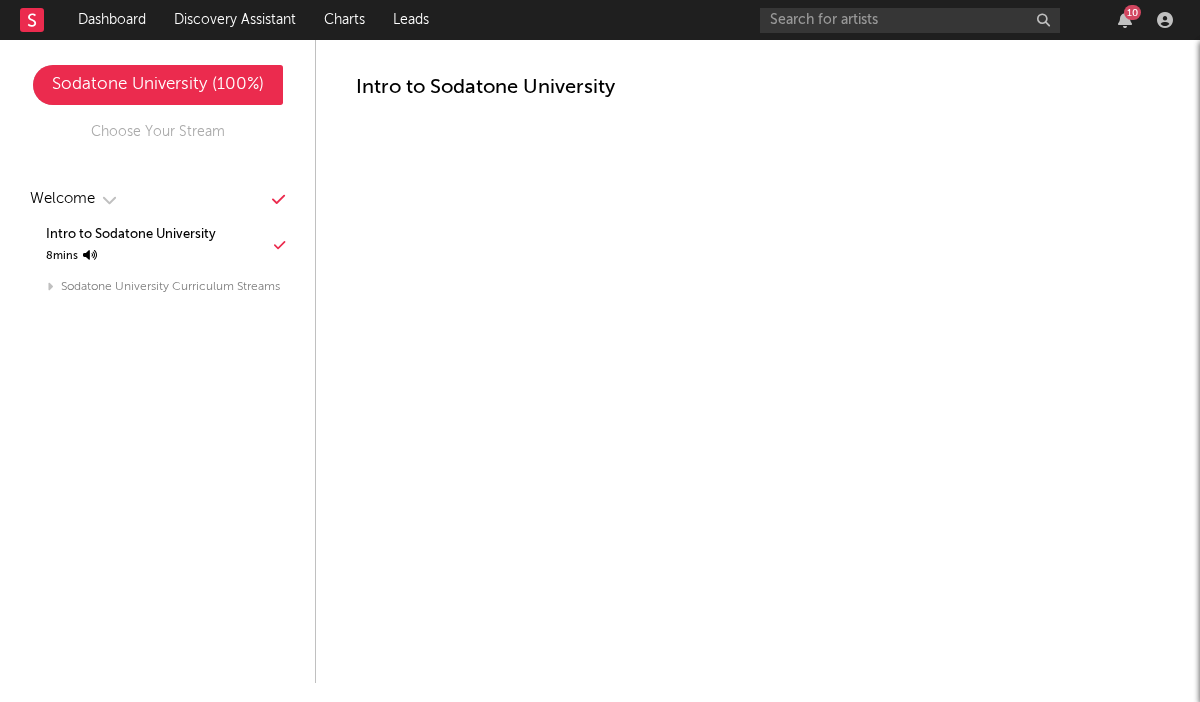 scroll, scrollTop: 425, scrollLeft: 0, axis: vertical 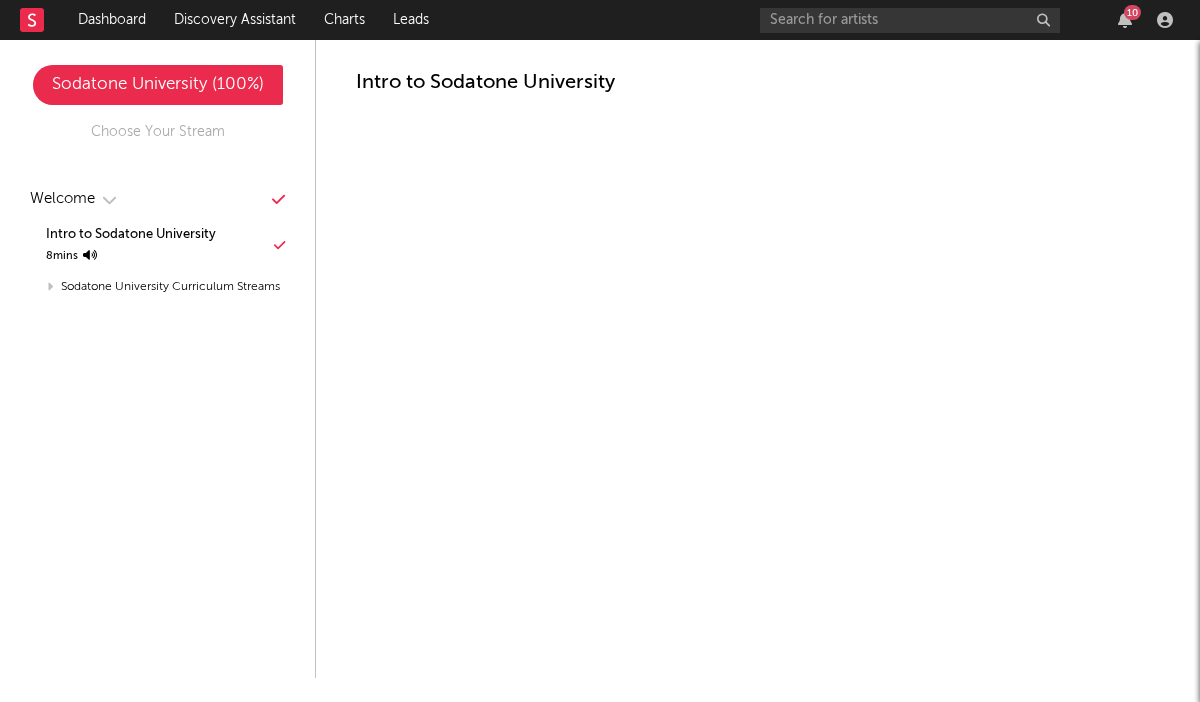 click on "Sodatone University ( 100 %)" at bounding box center [158, 85] 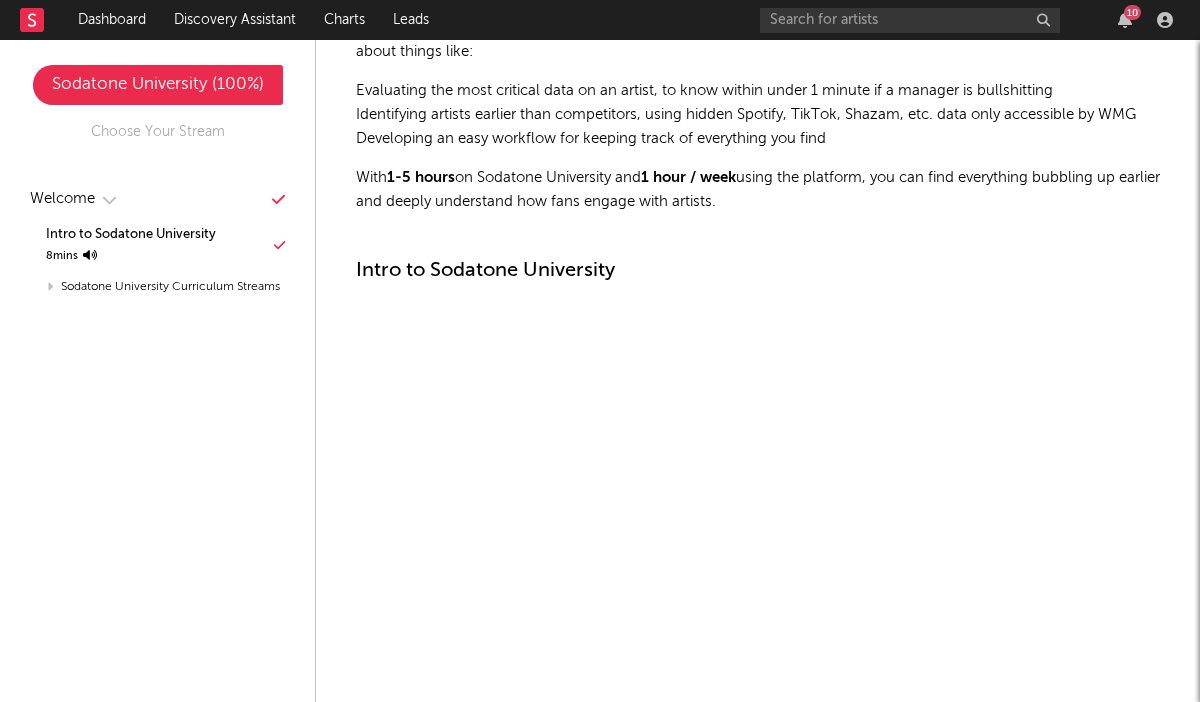 scroll, scrollTop: 0, scrollLeft: 0, axis: both 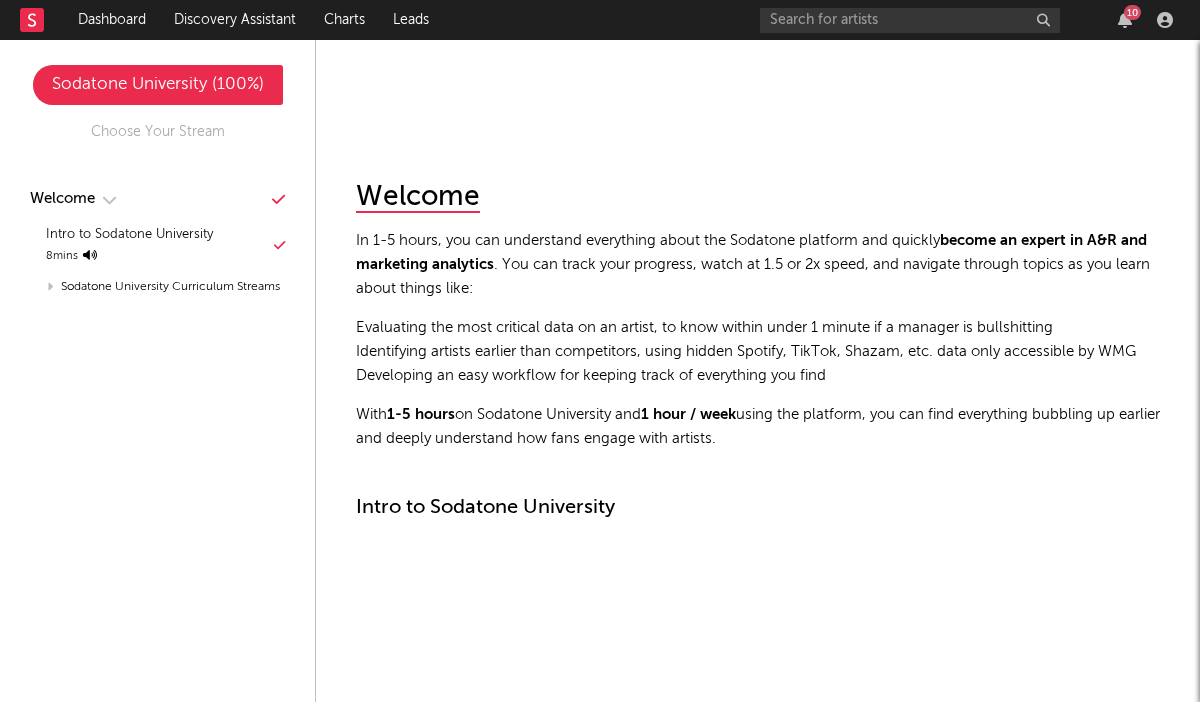 click on "Welcome" at bounding box center [62, 199] 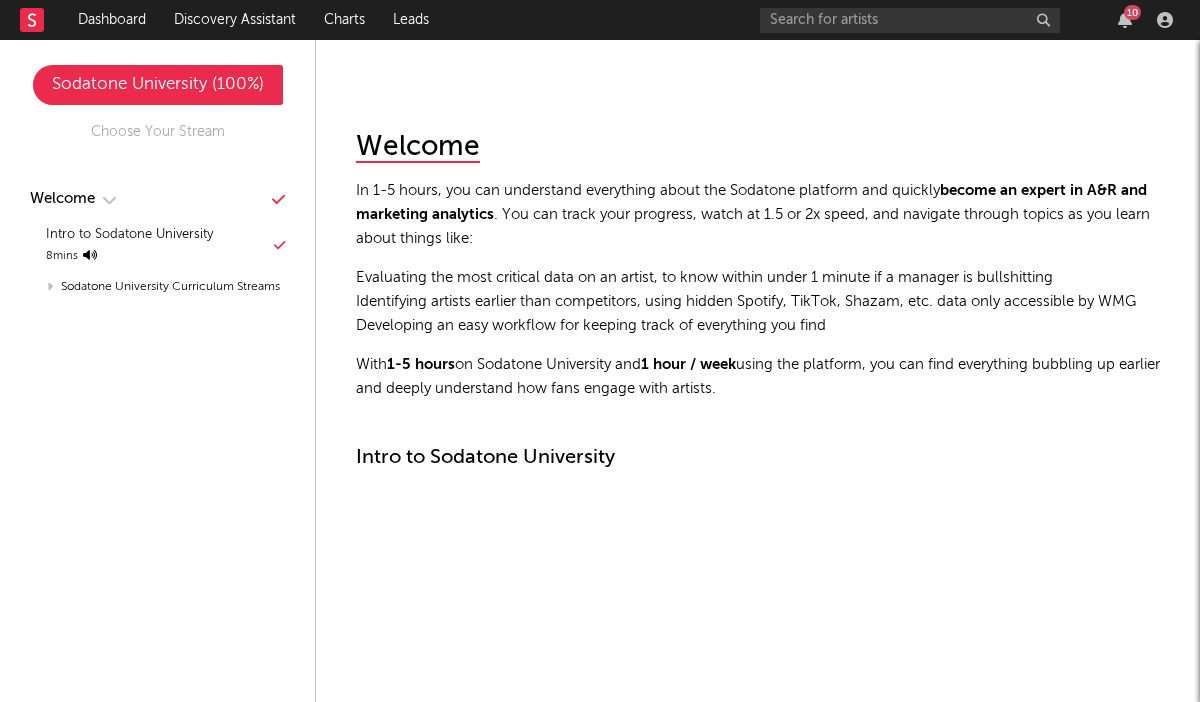 scroll, scrollTop: 125, scrollLeft: 0, axis: vertical 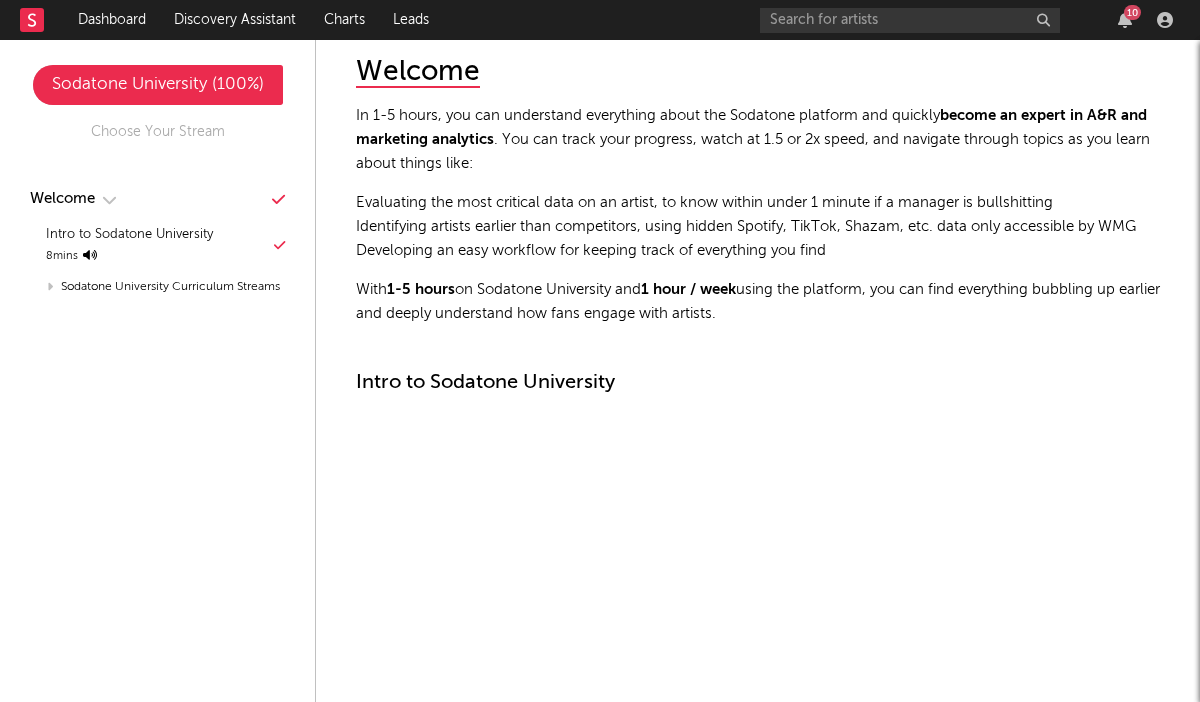 click on "Welcome" at bounding box center (157, 199) 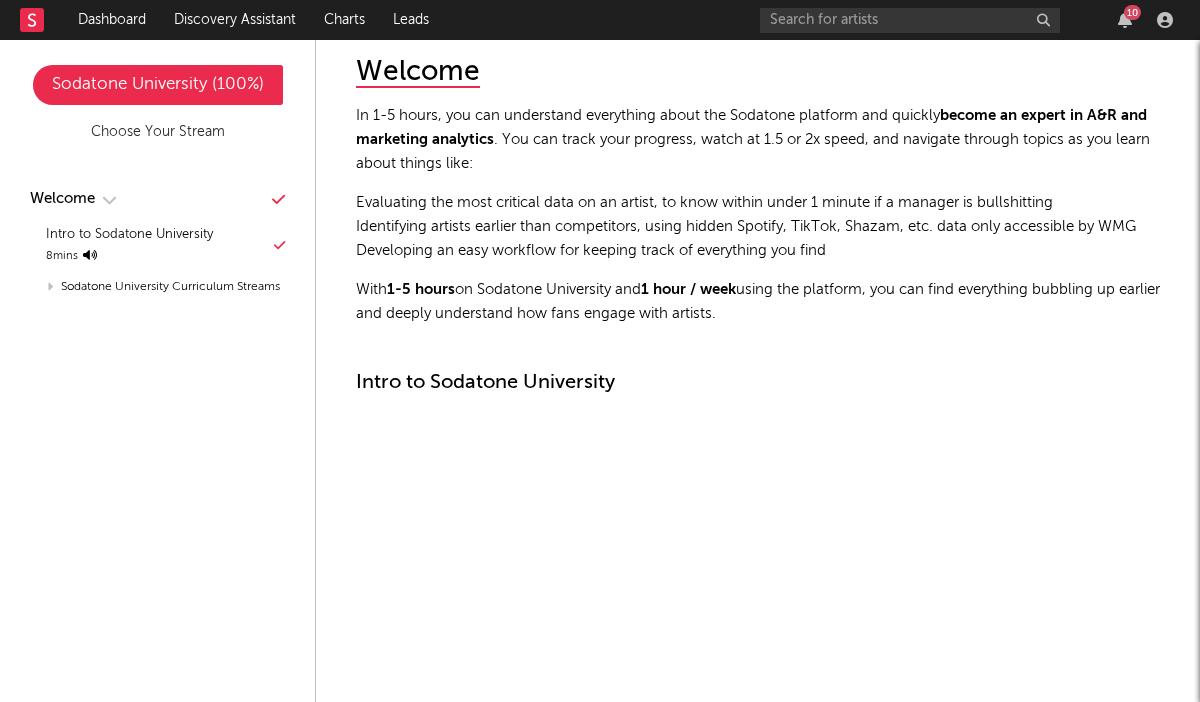 click on "Choose Your Stream" at bounding box center (158, 132) 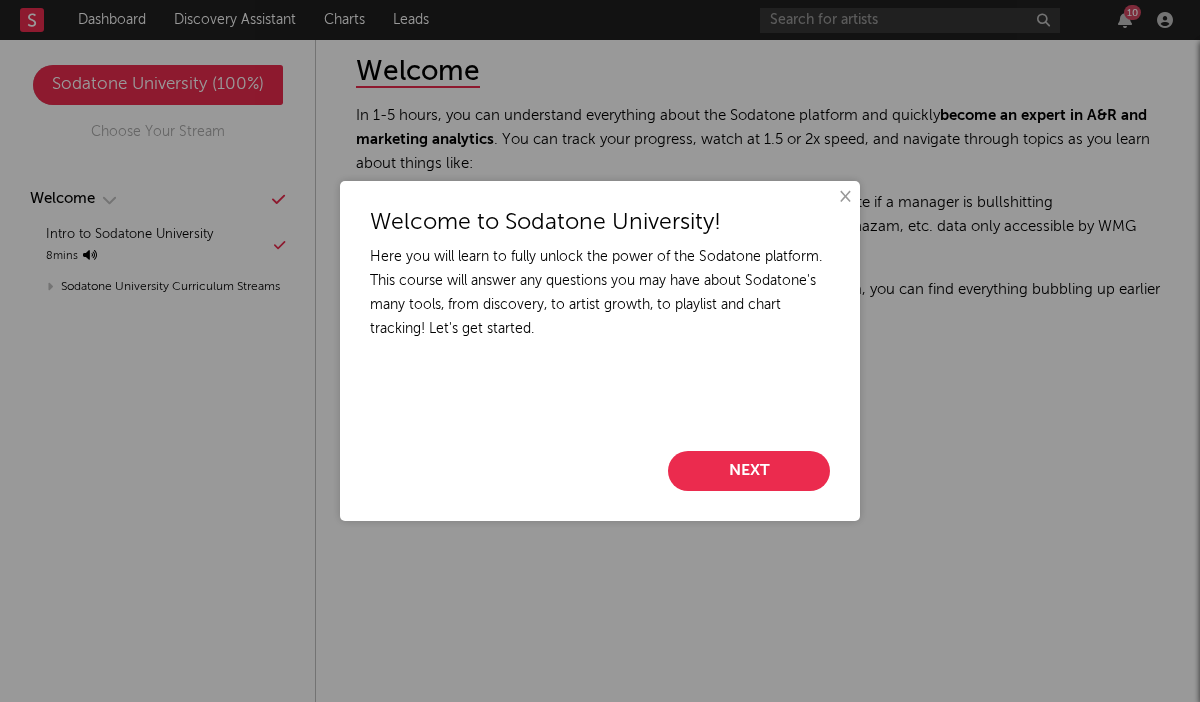 click on "Welcome to Sodatone University! Here you will learn to fully unlock the power of the Sodatone platform. This course will answer any questions you may have about Sodatone's many tools, from discovery, to artist growth, to playlist and chart tracking! Let's get started. Next" at bounding box center [600, 351] 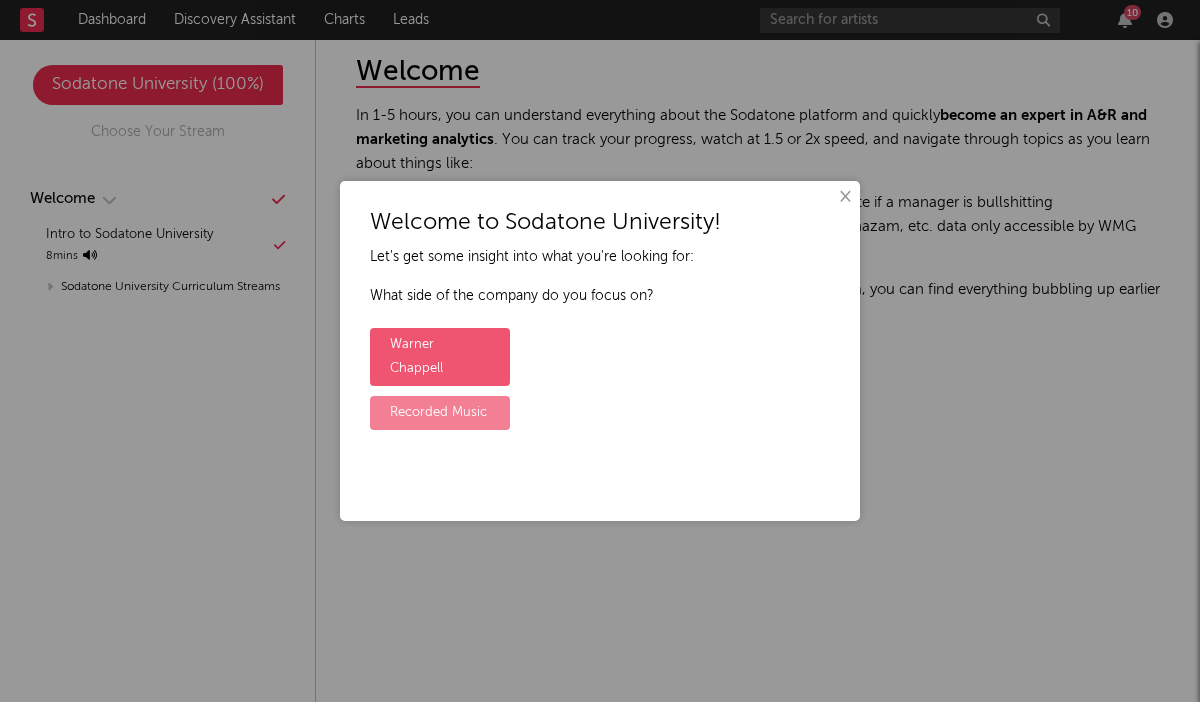 click on "Recorded Music" at bounding box center (440, 413) 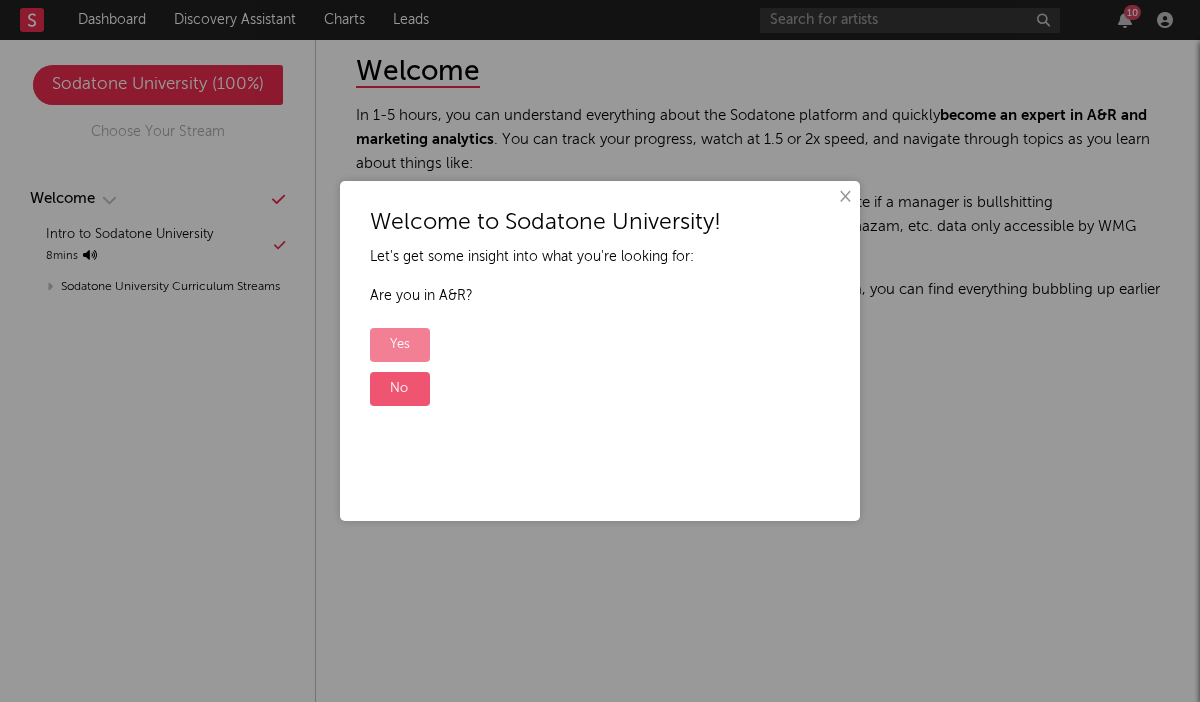 click on "Yes" at bounding box center [400, 345] 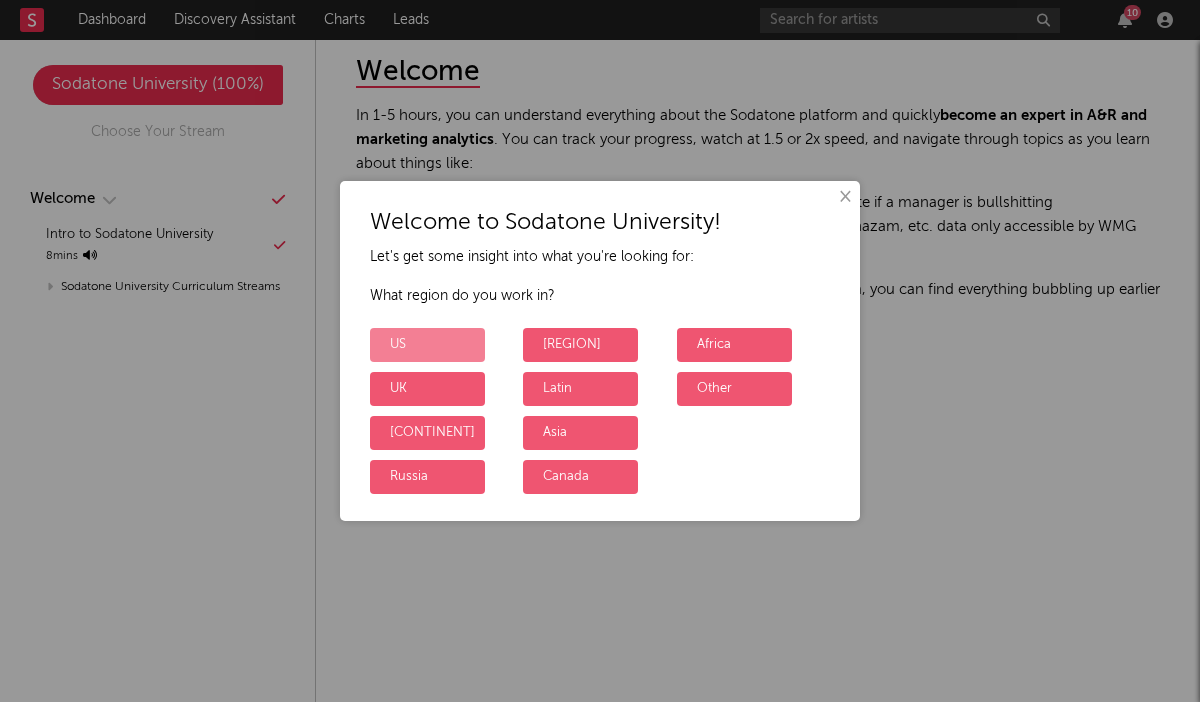 click on "US" at bounding box center [427, 345] 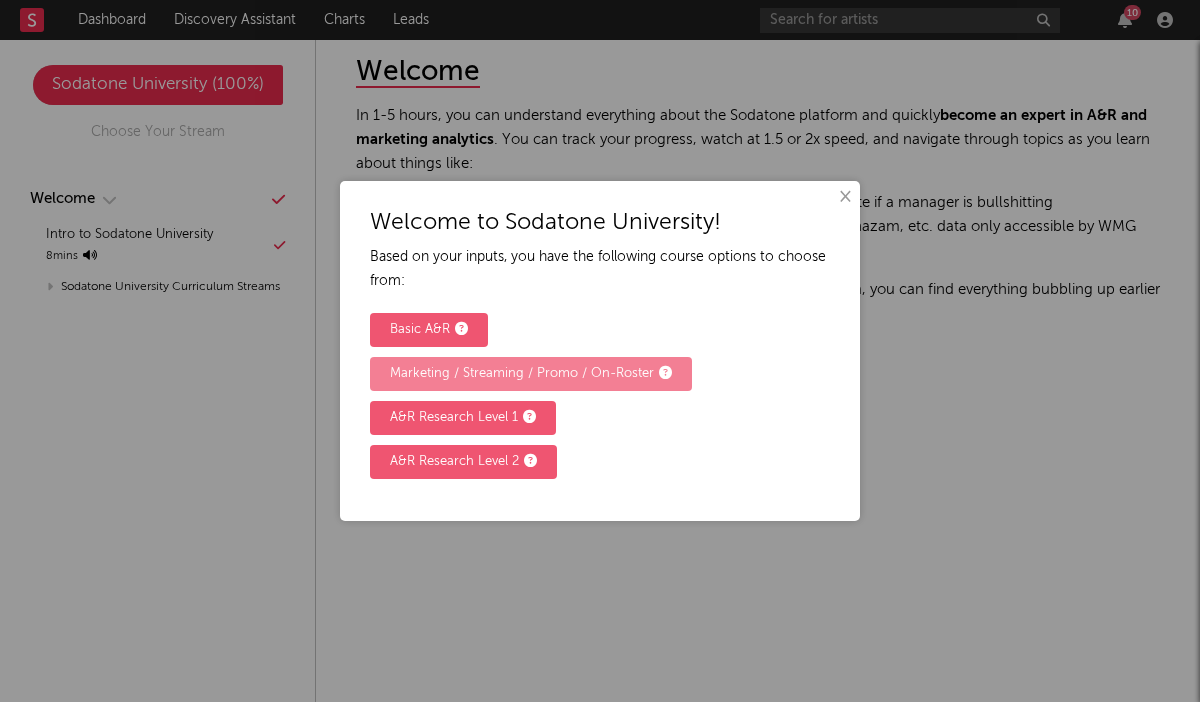 click on "Marketing / Streaming / Promo / On-Roster" at bounding box center [531, 374] 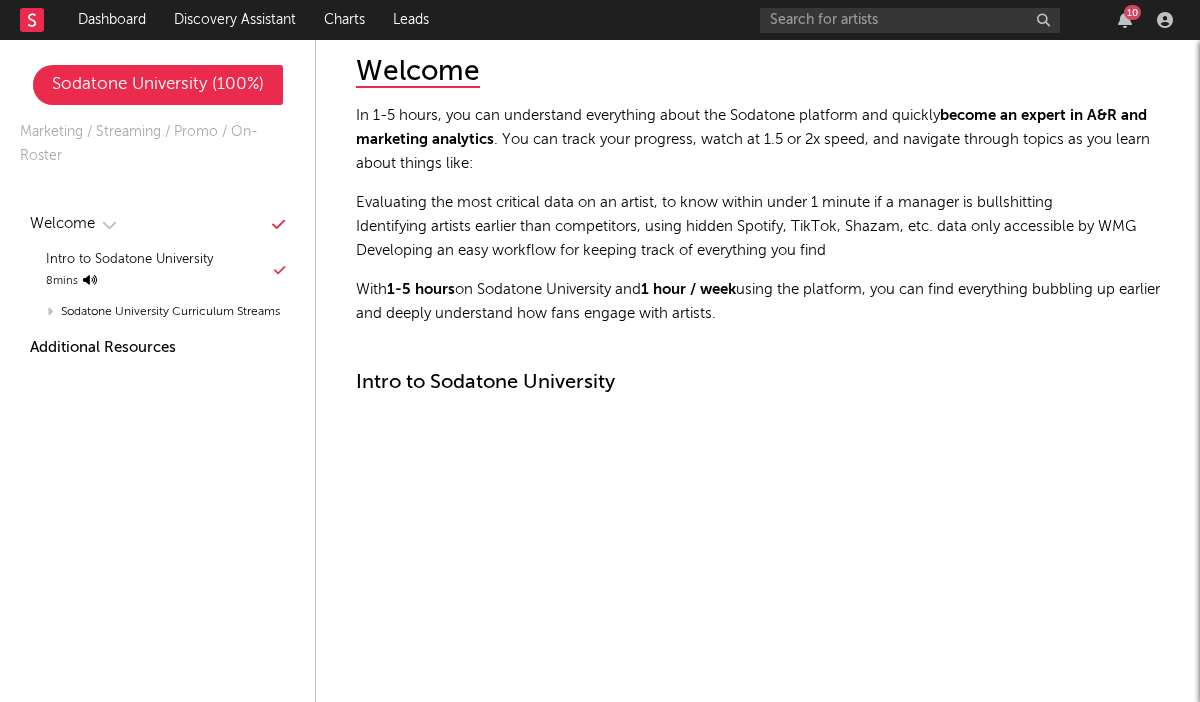 scroll, scrollTop: 1081, scrollLeft: 0, axis: vertical 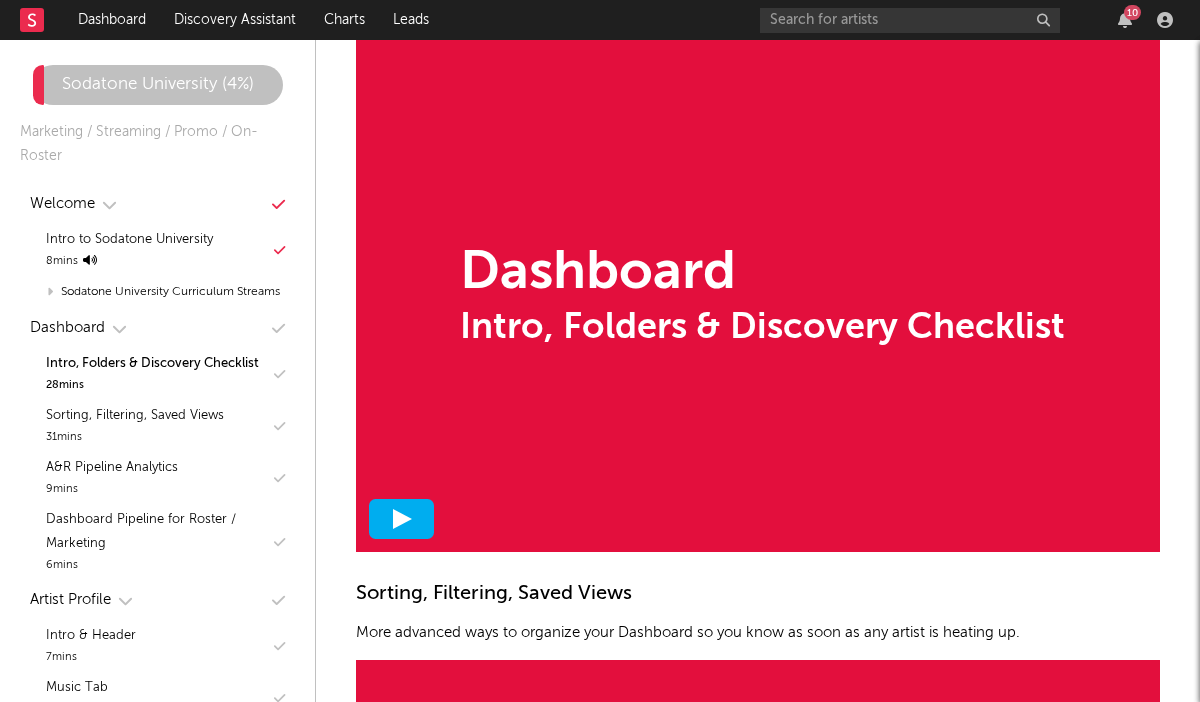click 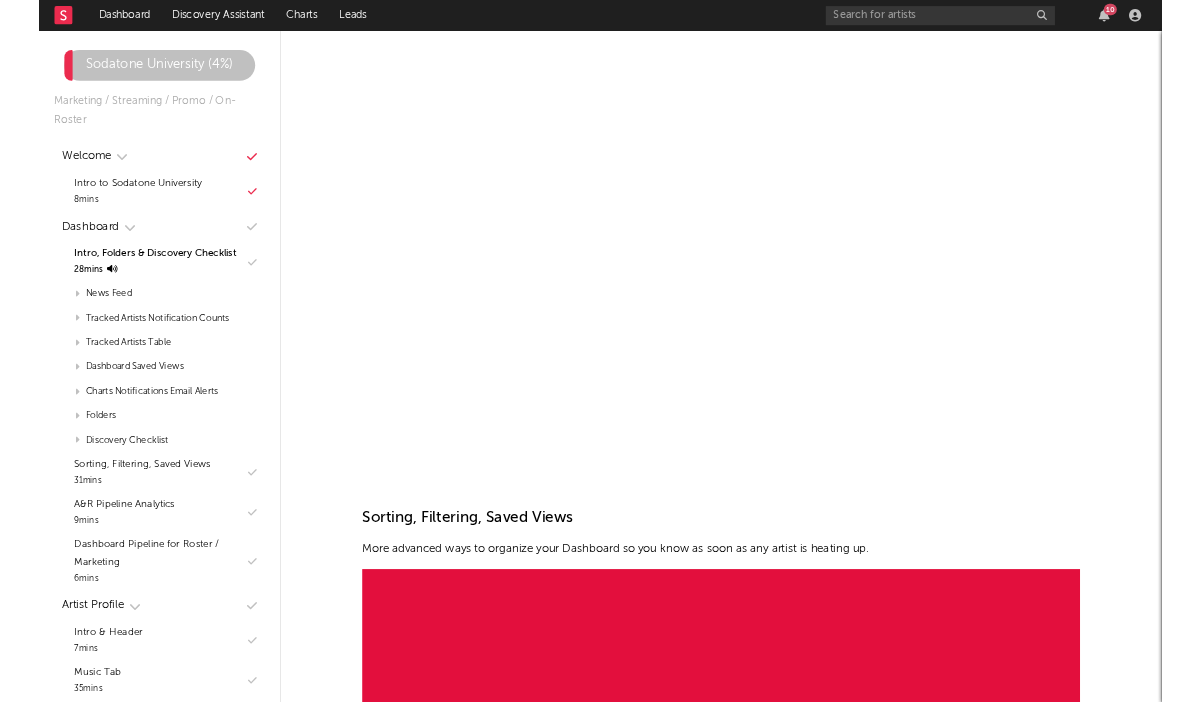 scroll, scrollTop: 1342, scrollLeft: 0, axis: vertical 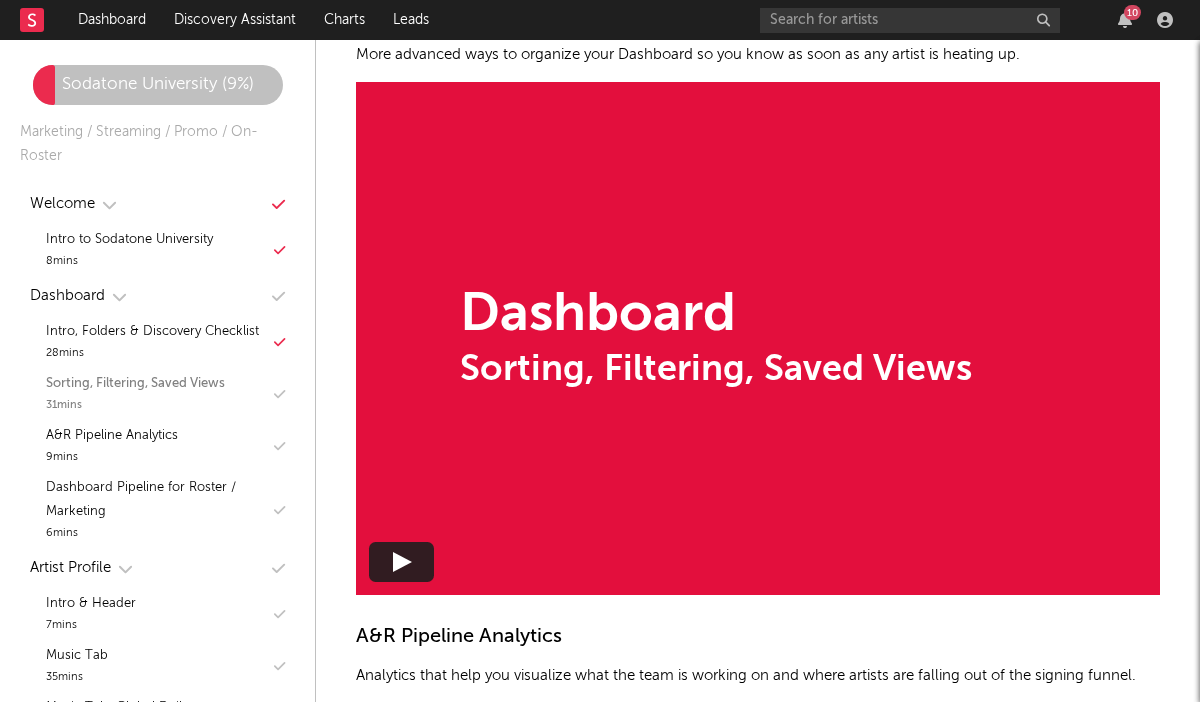 click on "Sorting, Filtering, Saved Views" at bounding box center (135, 384) 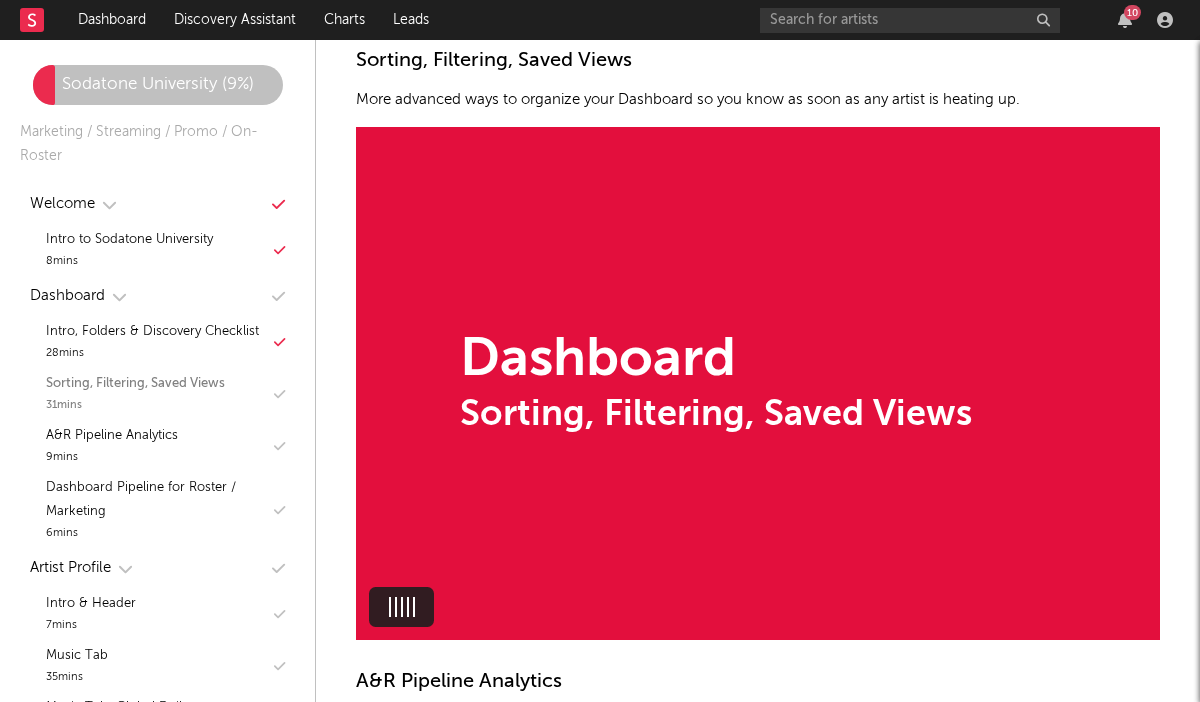 scroll, scrollTop: 1852, scrollLeft: 0, axis: vertical 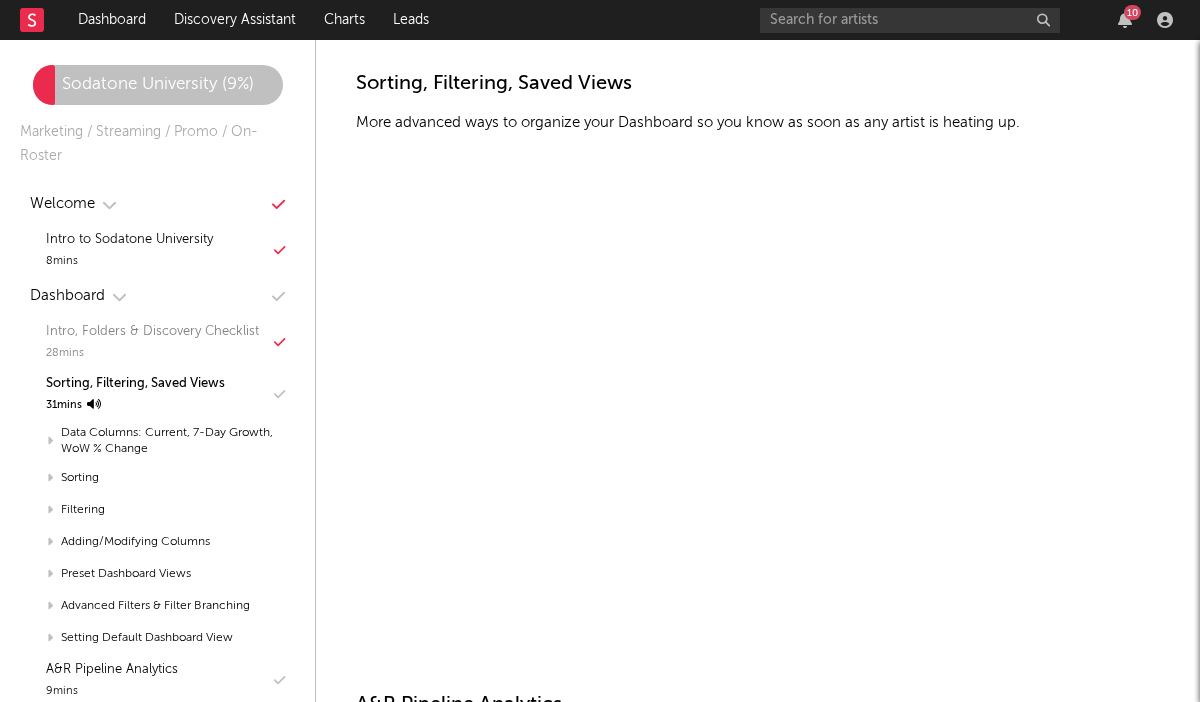 click on "Intro, Folders & Discovery Checklist" at bounding box center [152, 332] 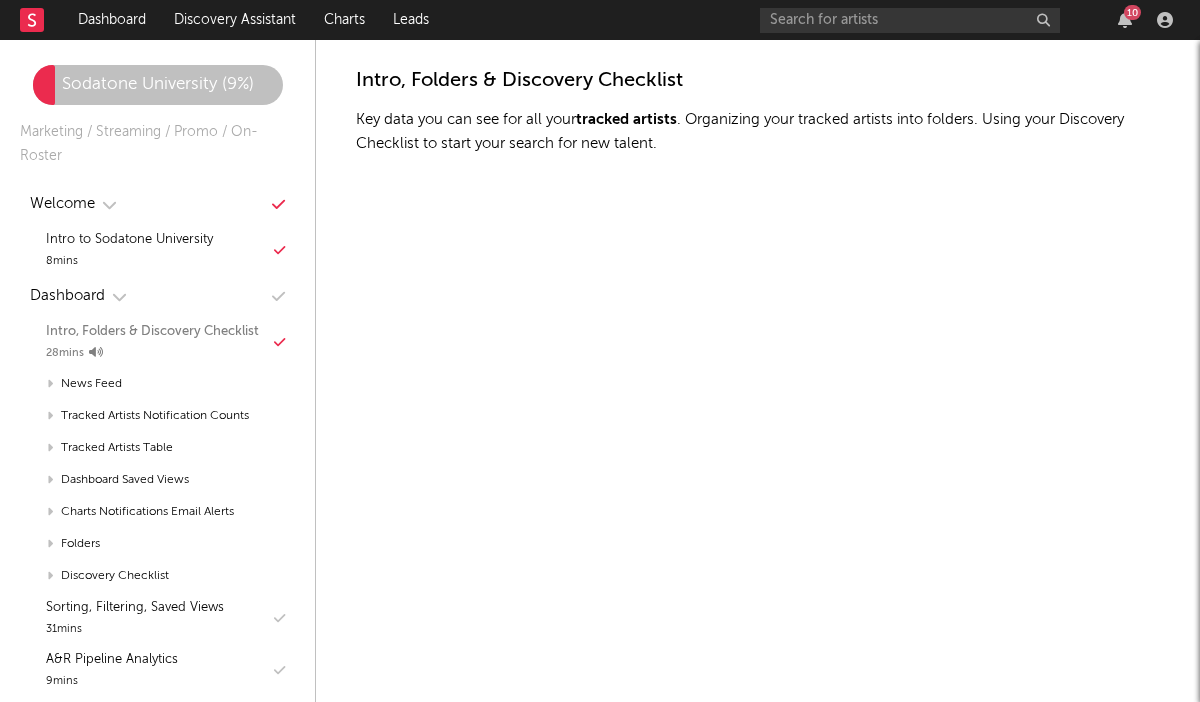 scroll, scrollTop: 1207, scrollLeft: 0, axis: vertical 